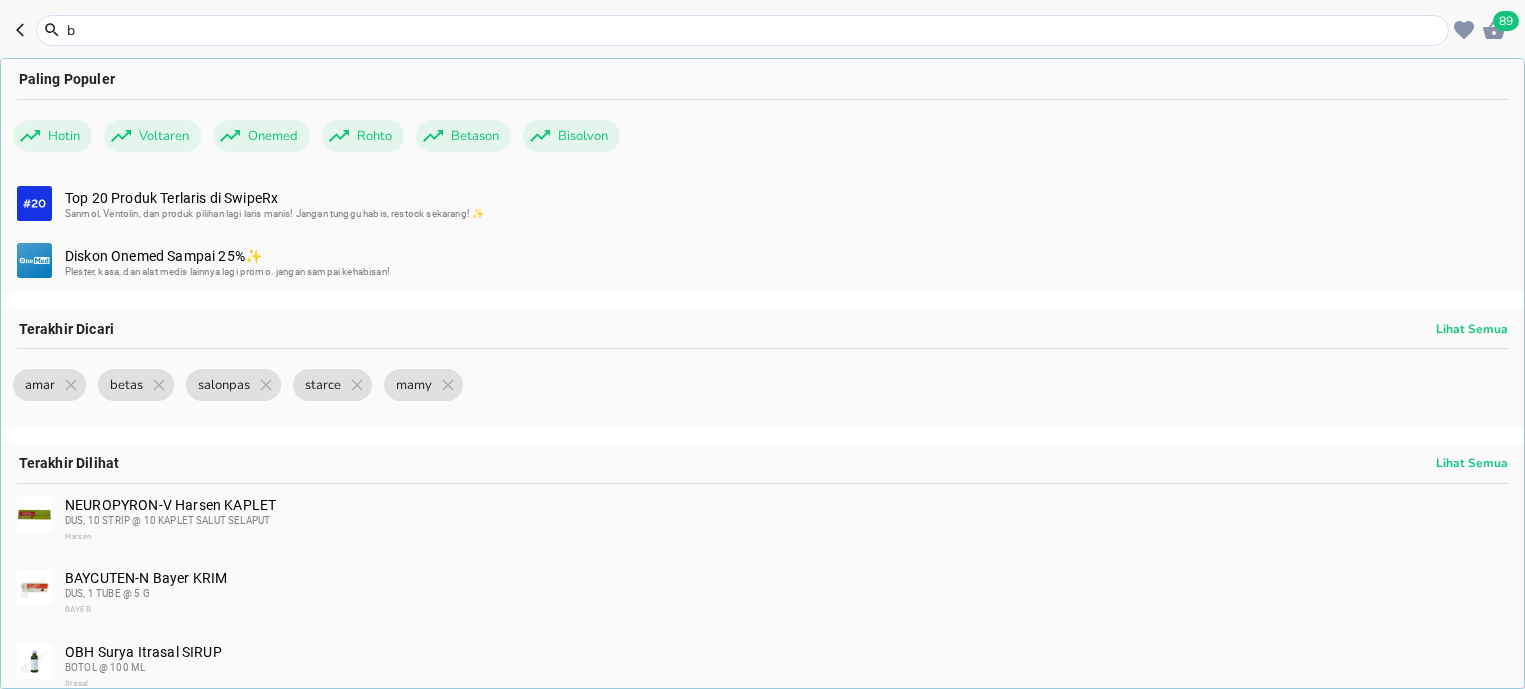 scroll, scrollTop: 0, scrollLeft: 0, axis: both 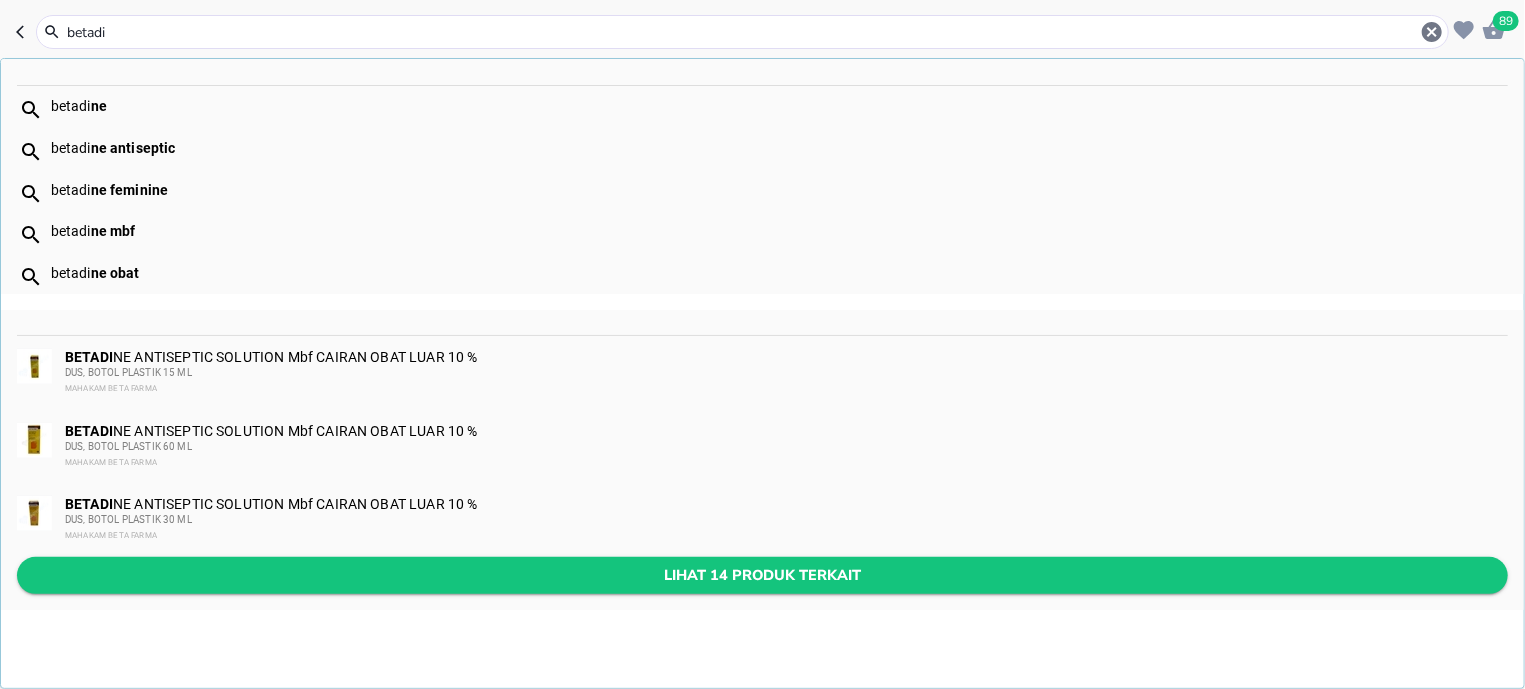 type on "betadi" 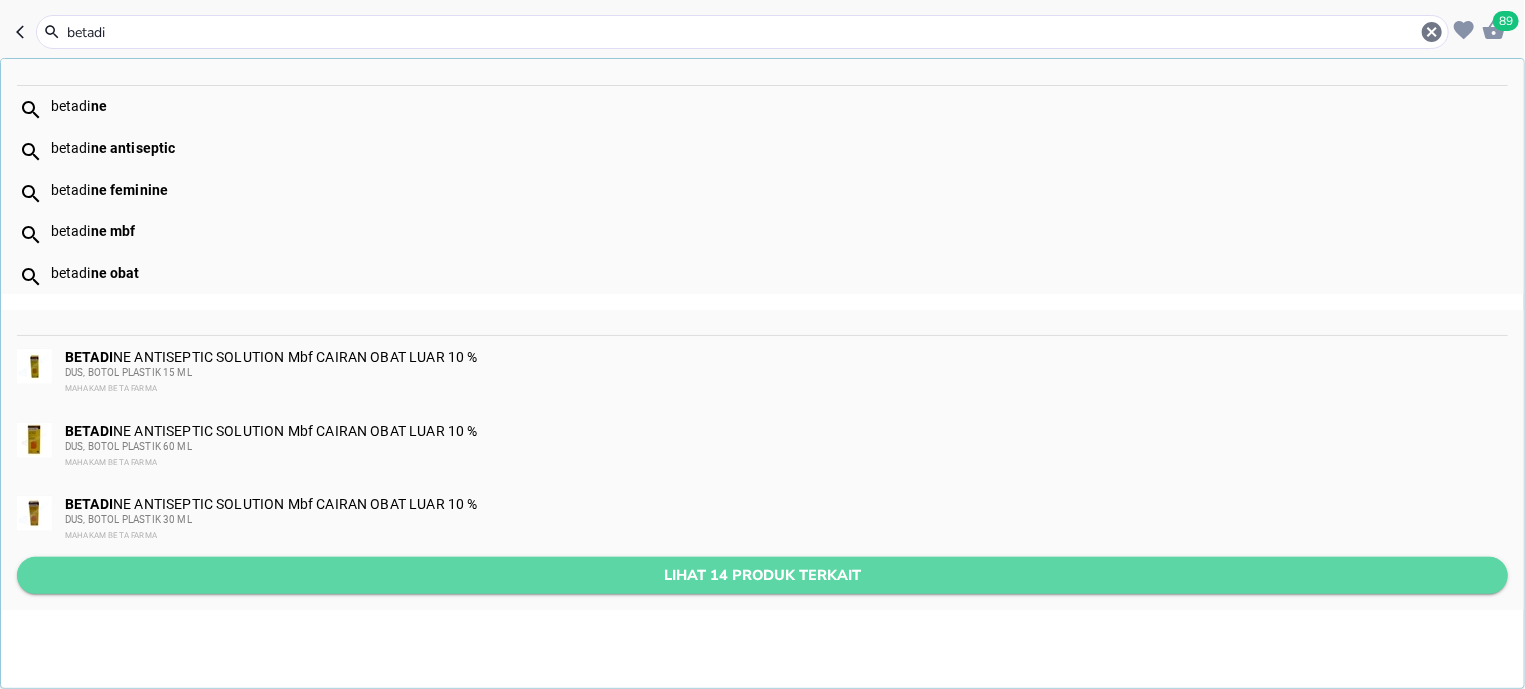click on "Lihat 14 produk terkait" at bounding box center [762, 575] 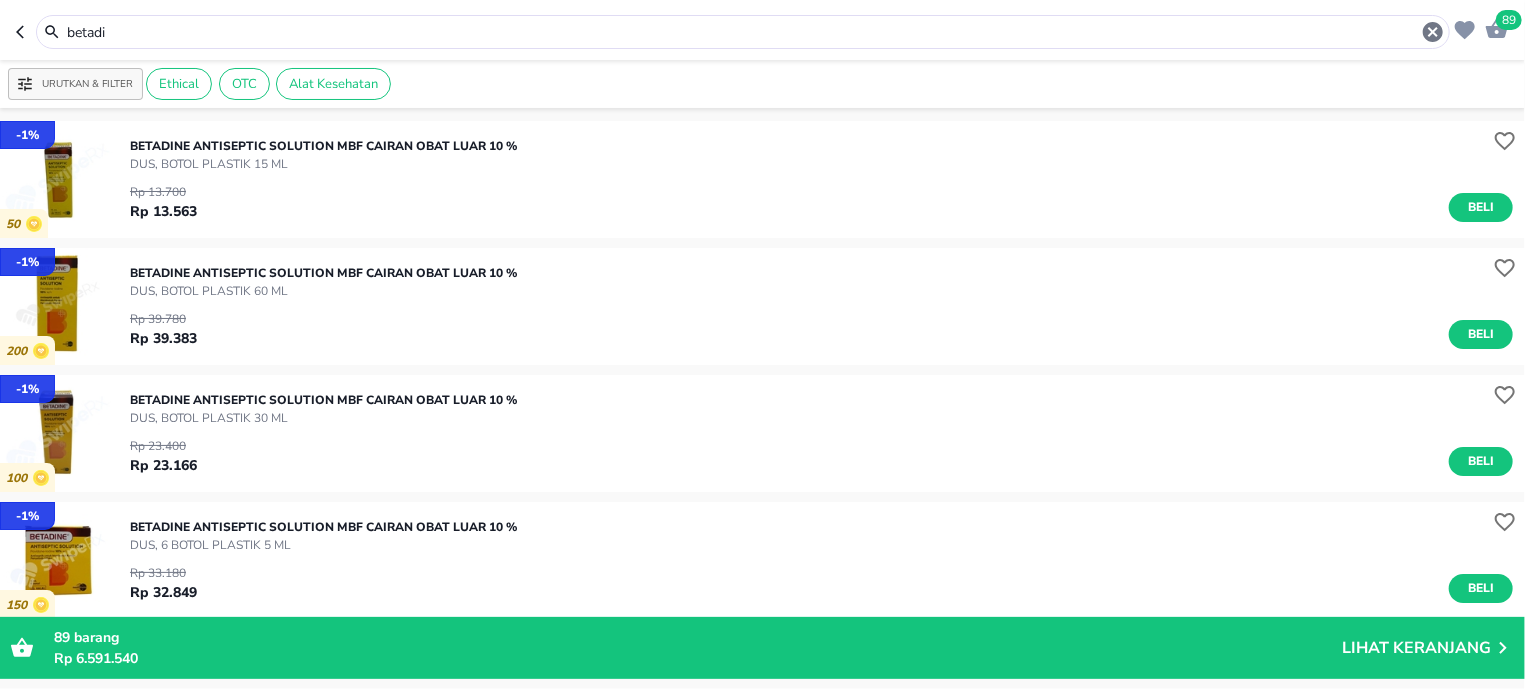 scroll, scrollTop: 381, scrollLeft: 0, axis: vertical 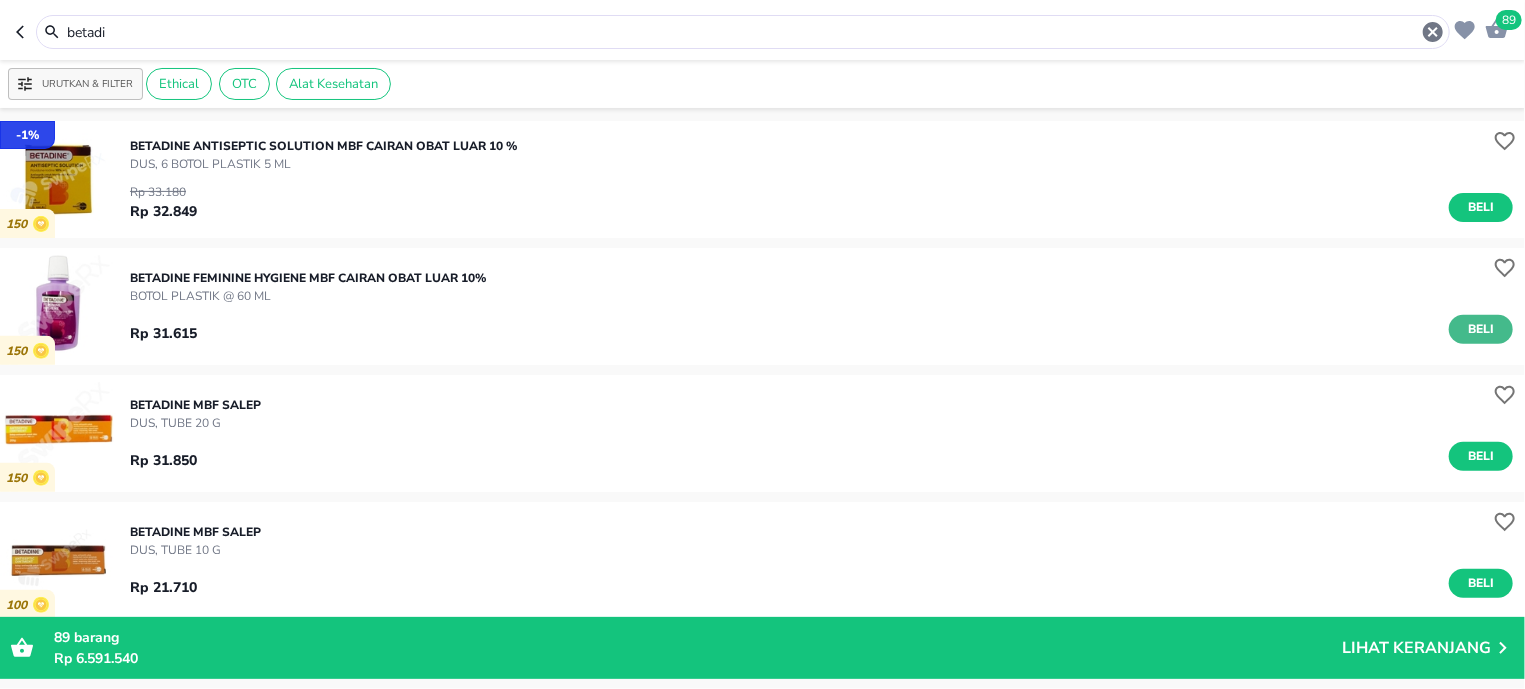 click on "Beli" at bounding box center (1481, 329) 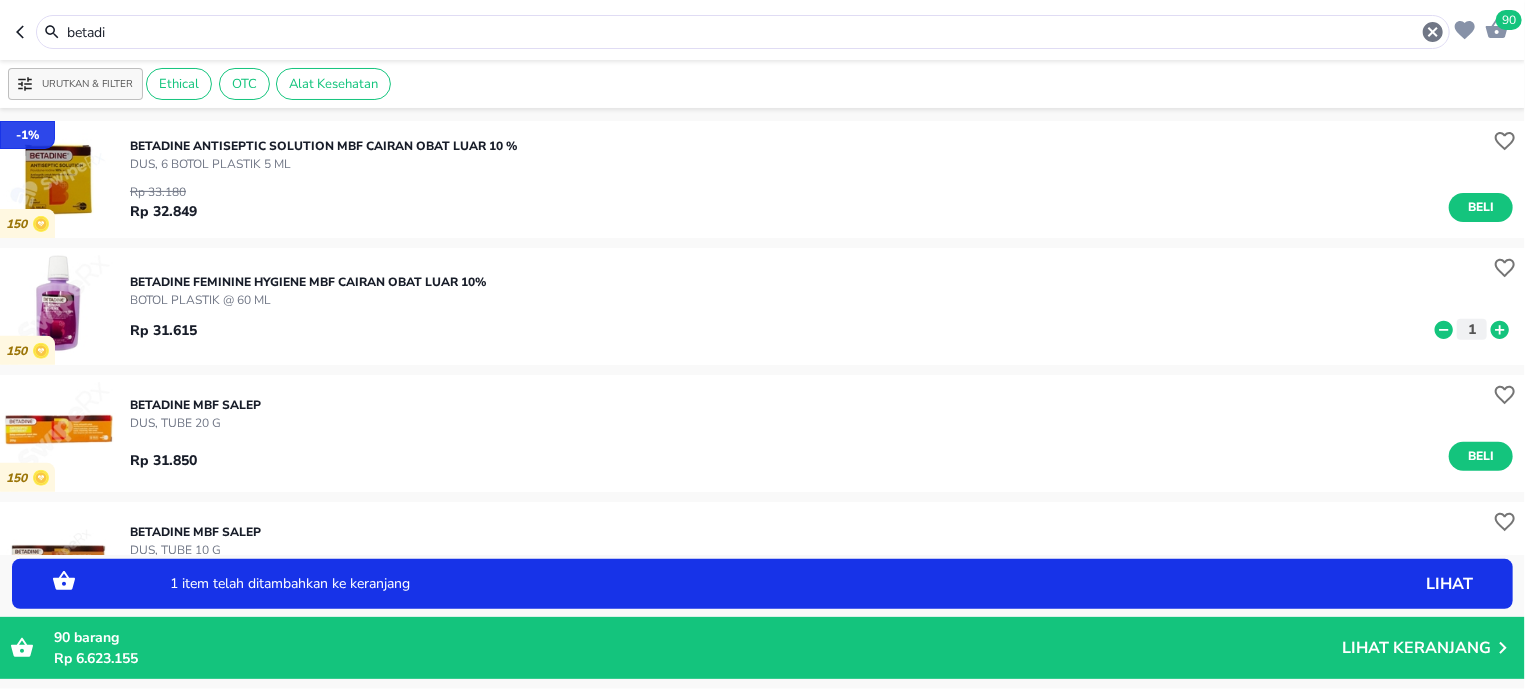 click 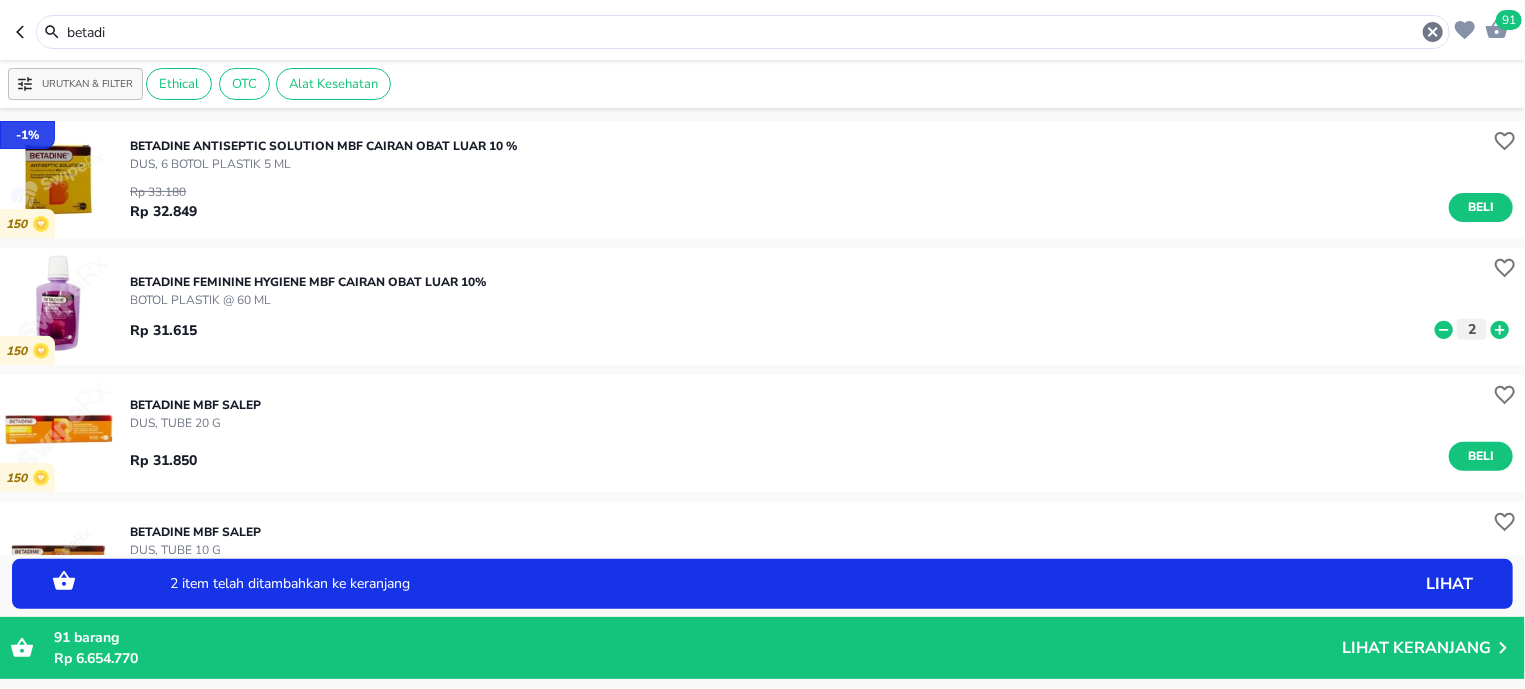 click 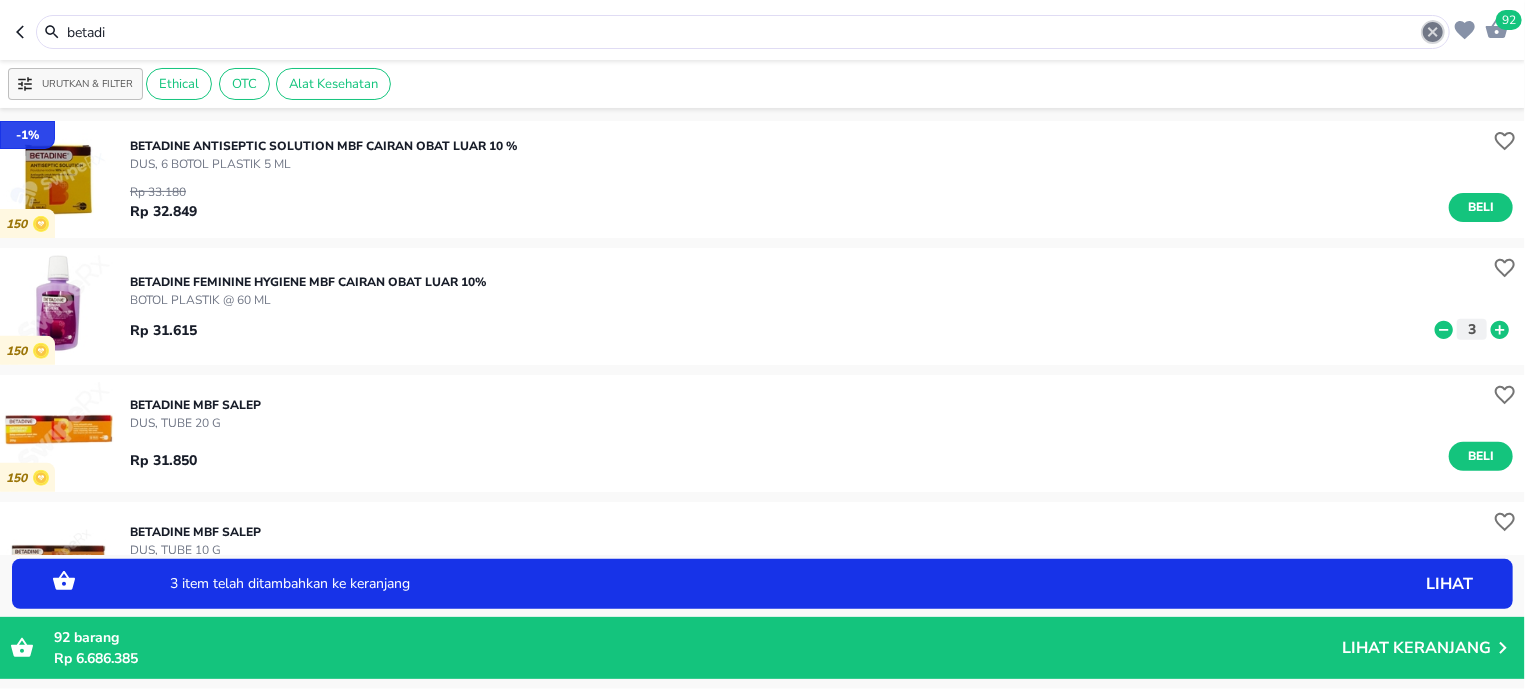 click 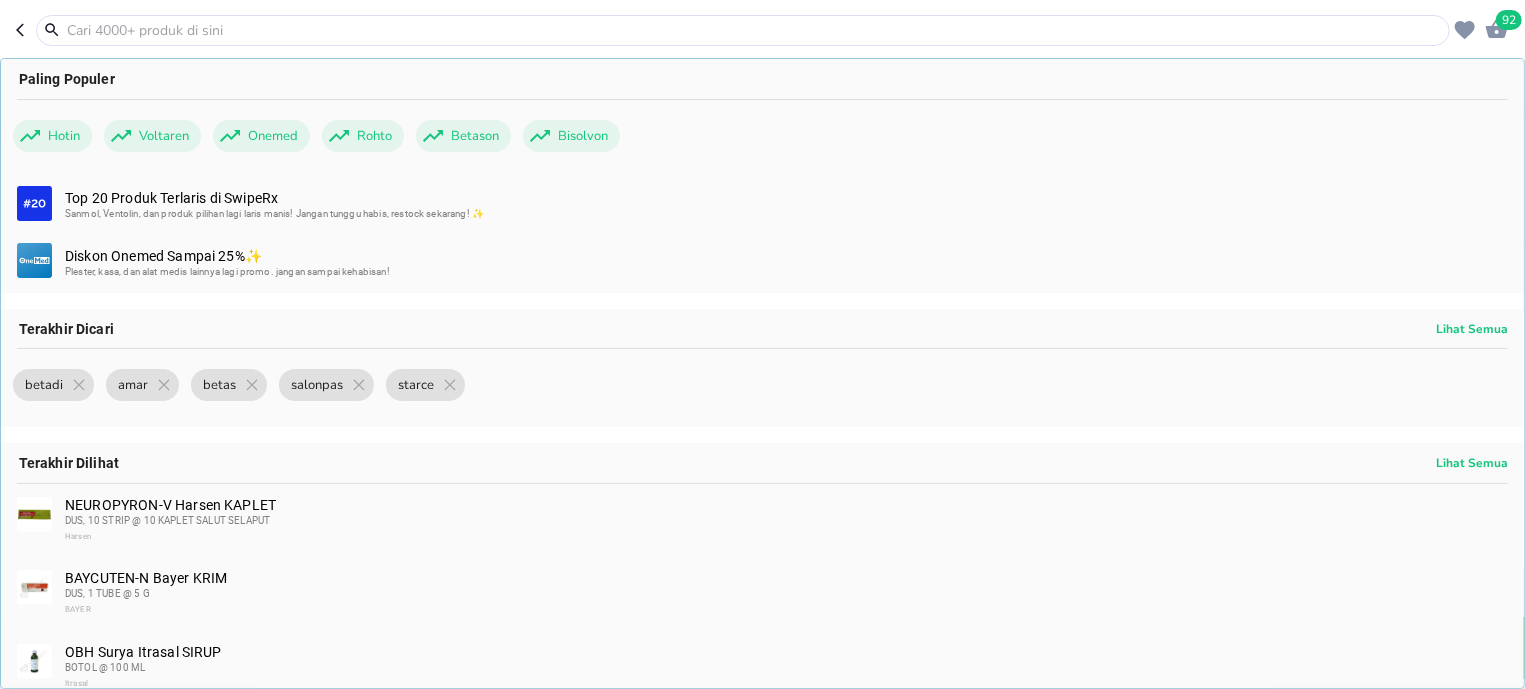 click at bounding box center [755, 30] 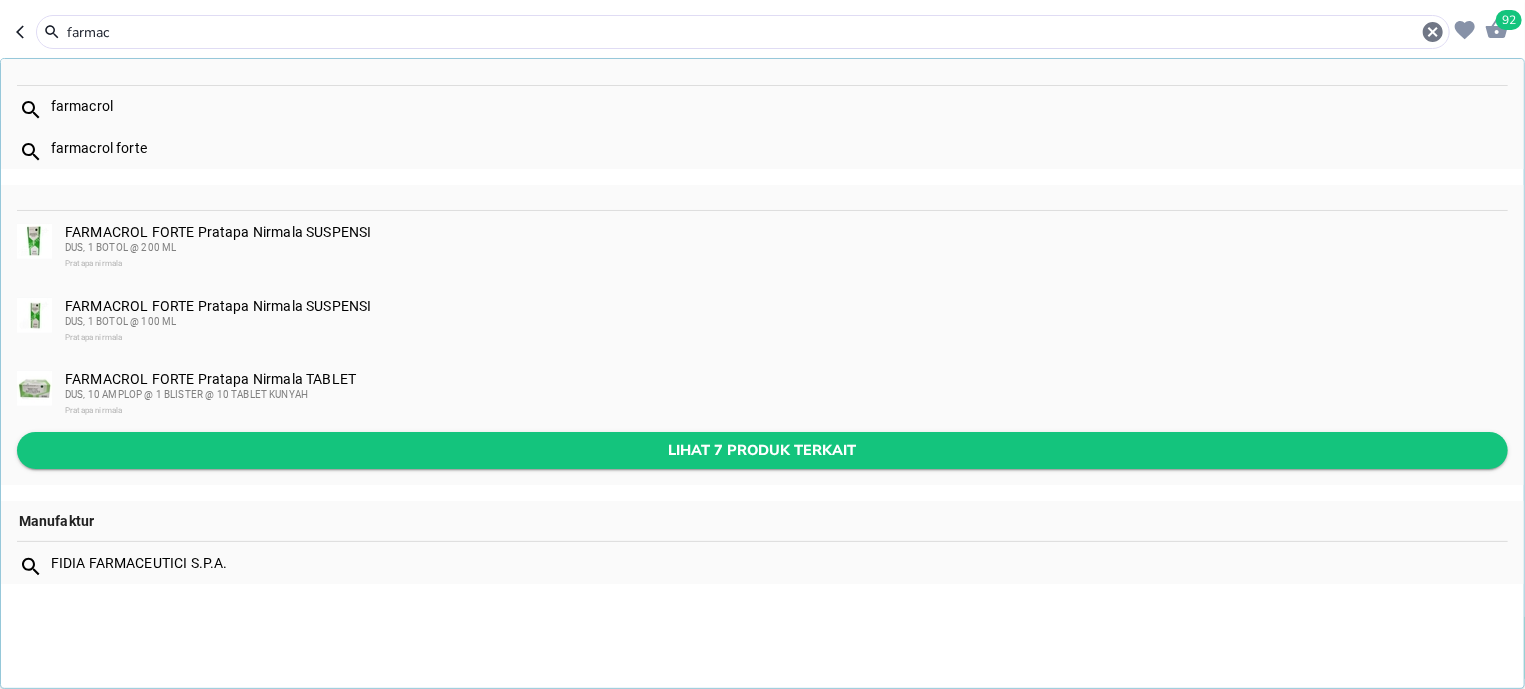 type on "farmac" 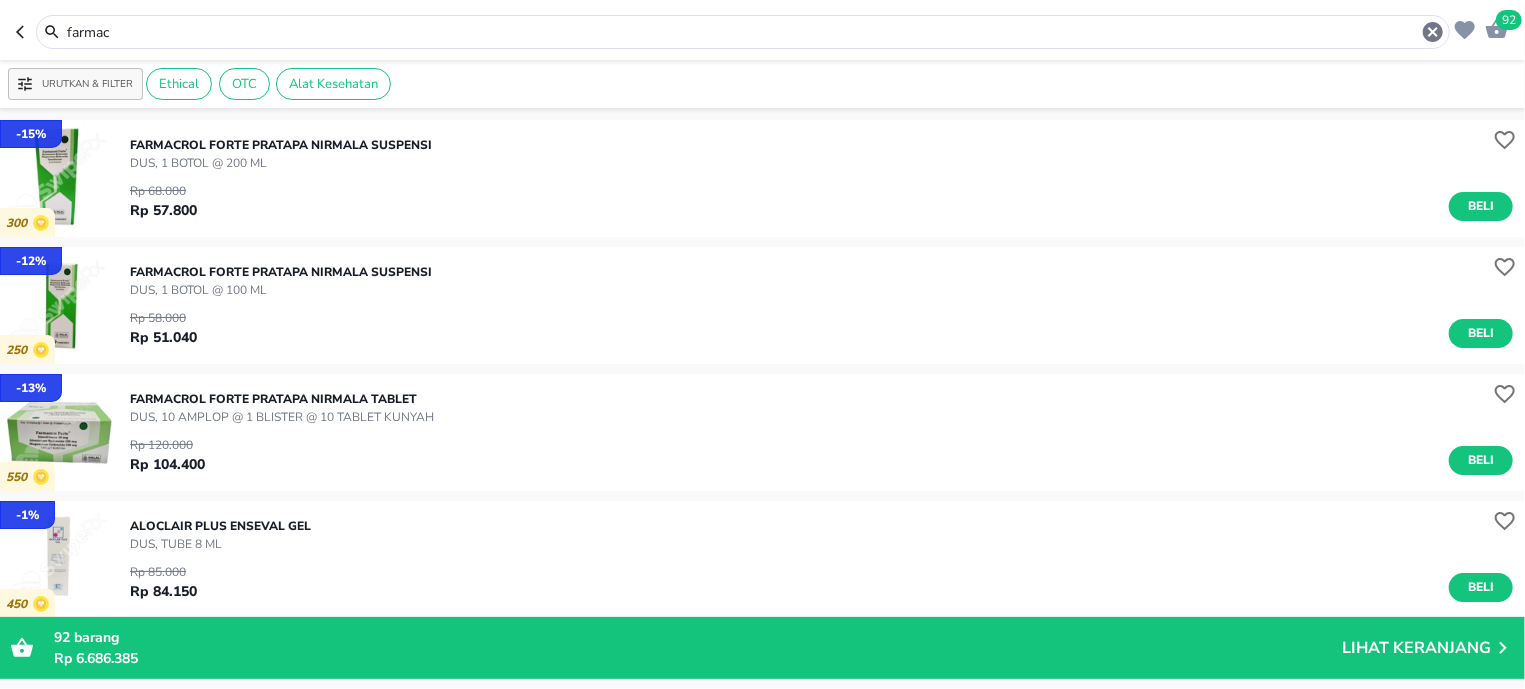 scroll, scrollTop: 0, scrollLeft: 0, axis: both 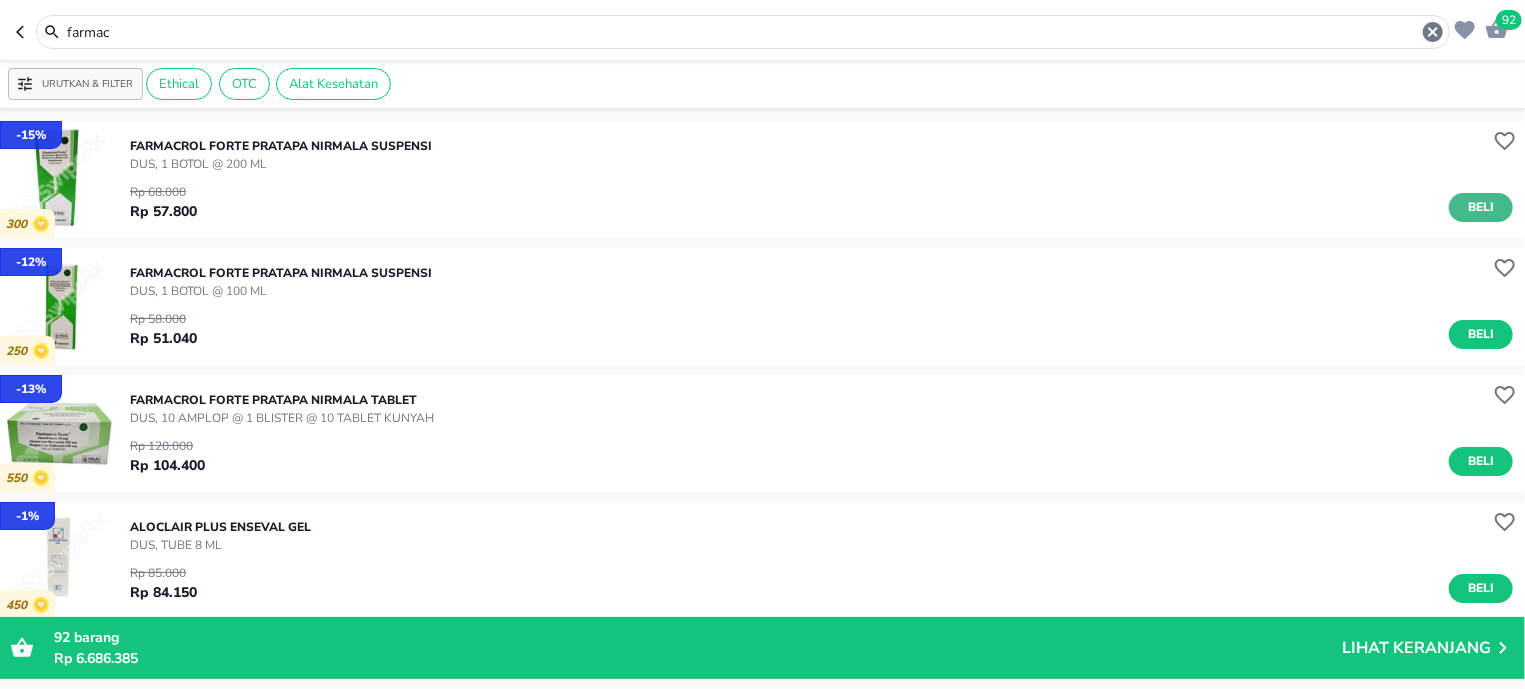 click on "Beli" at bounding box center [1481, 207] 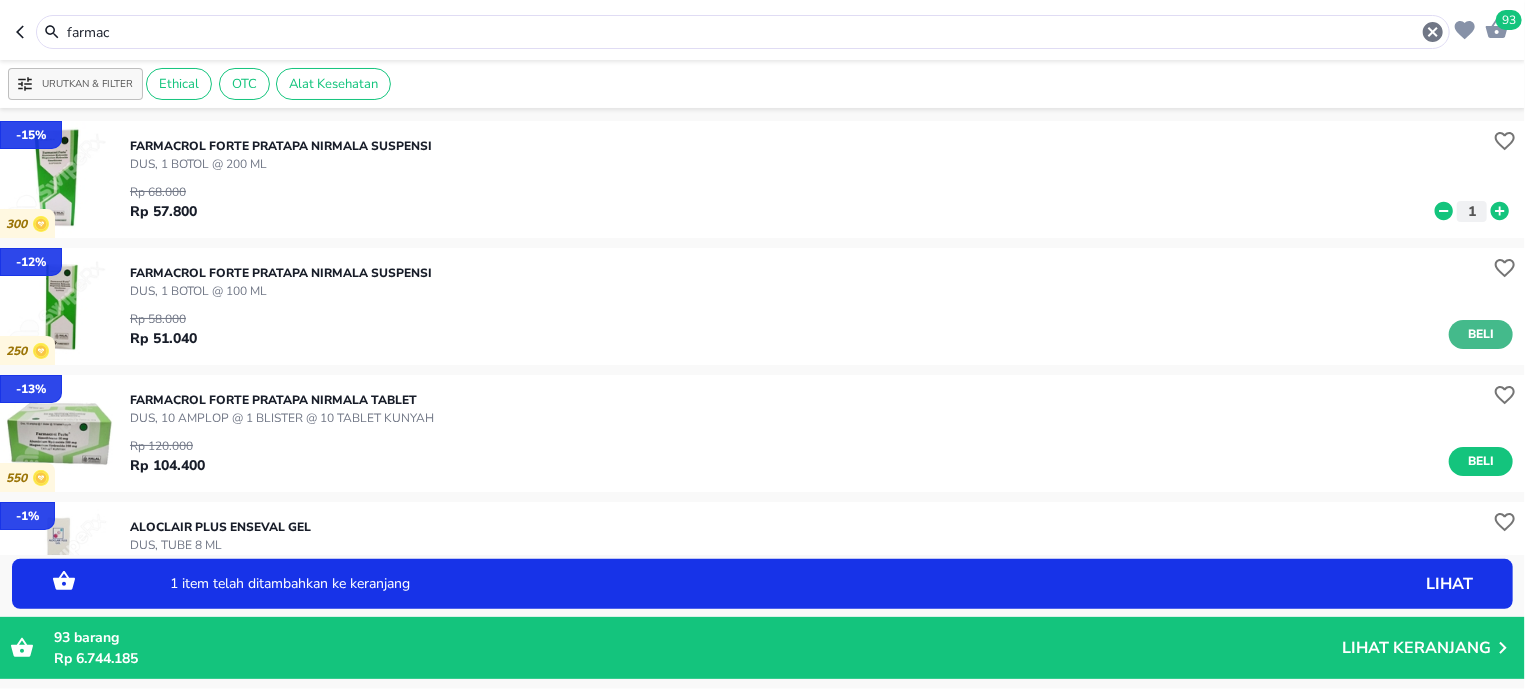 click on "Beli" at bounding box center [1481, 334] 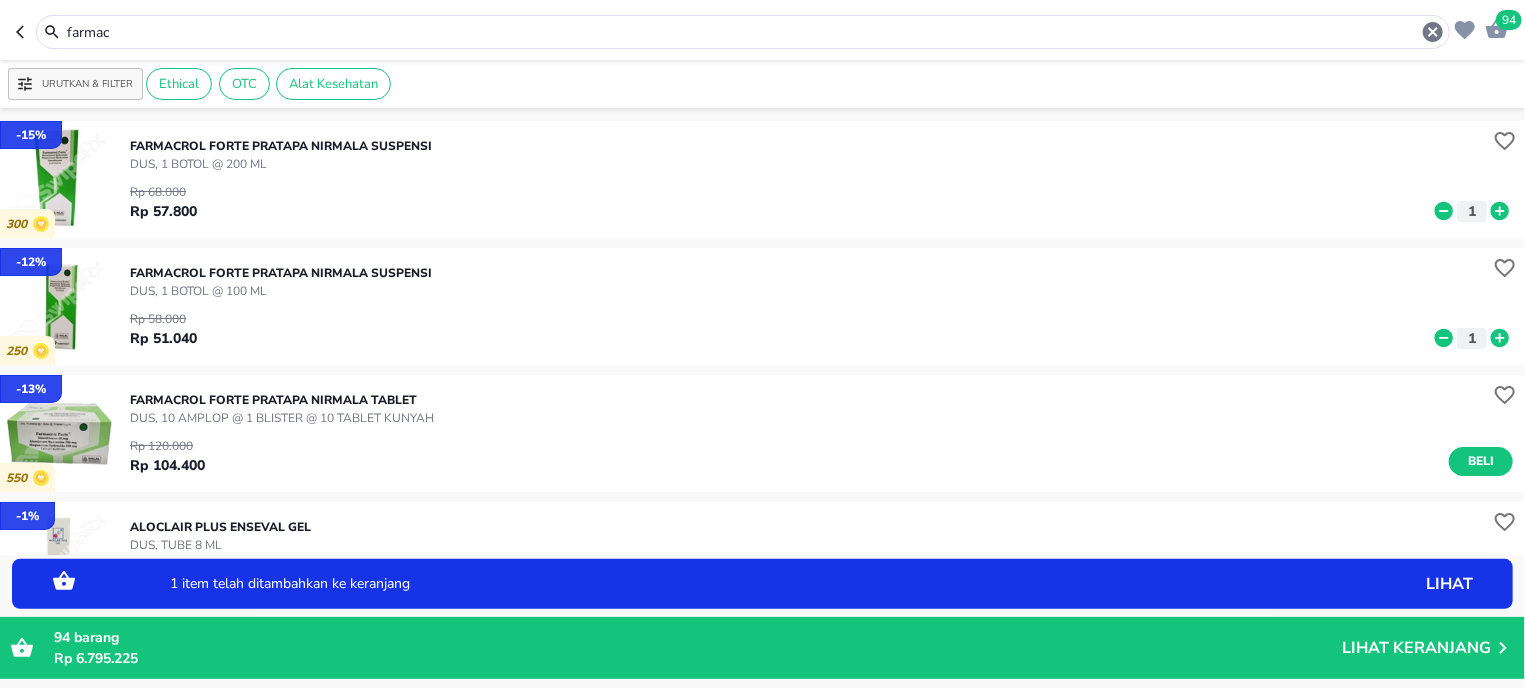 click 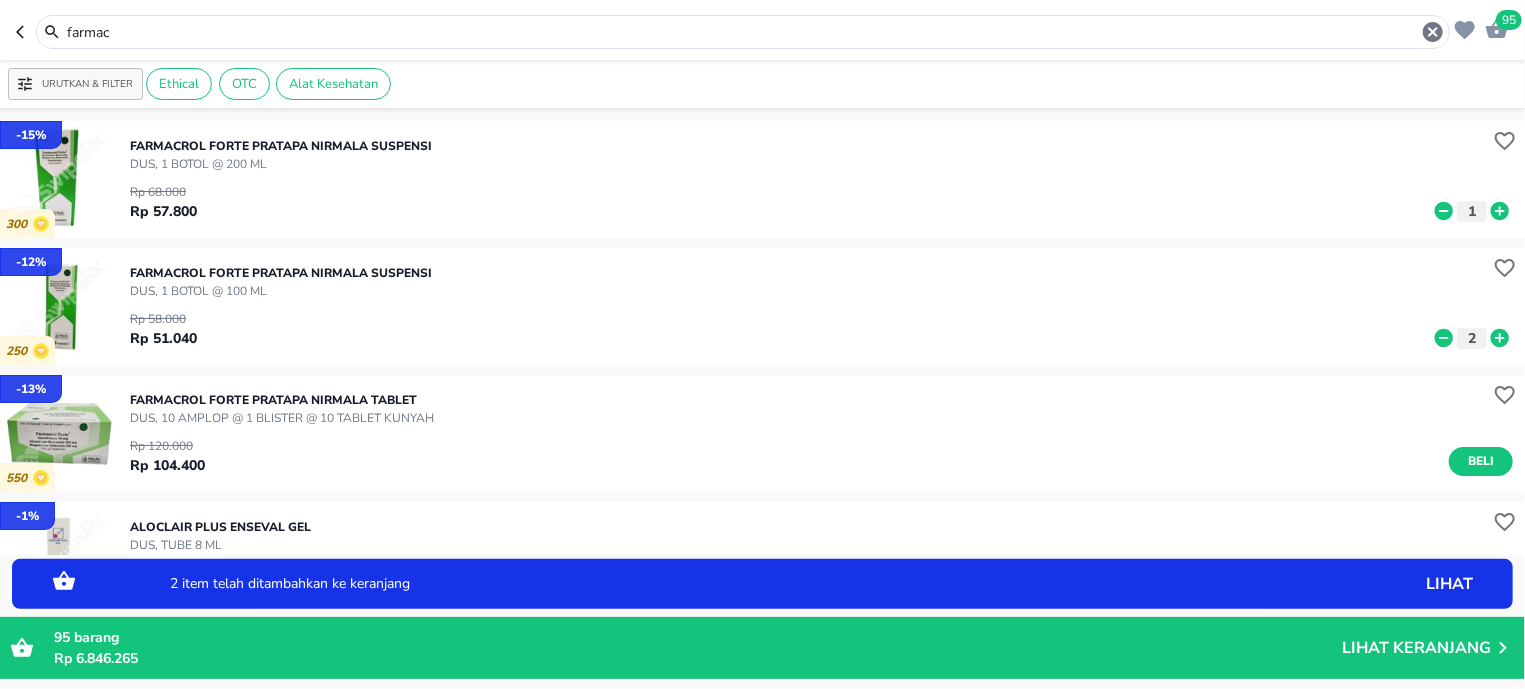 click 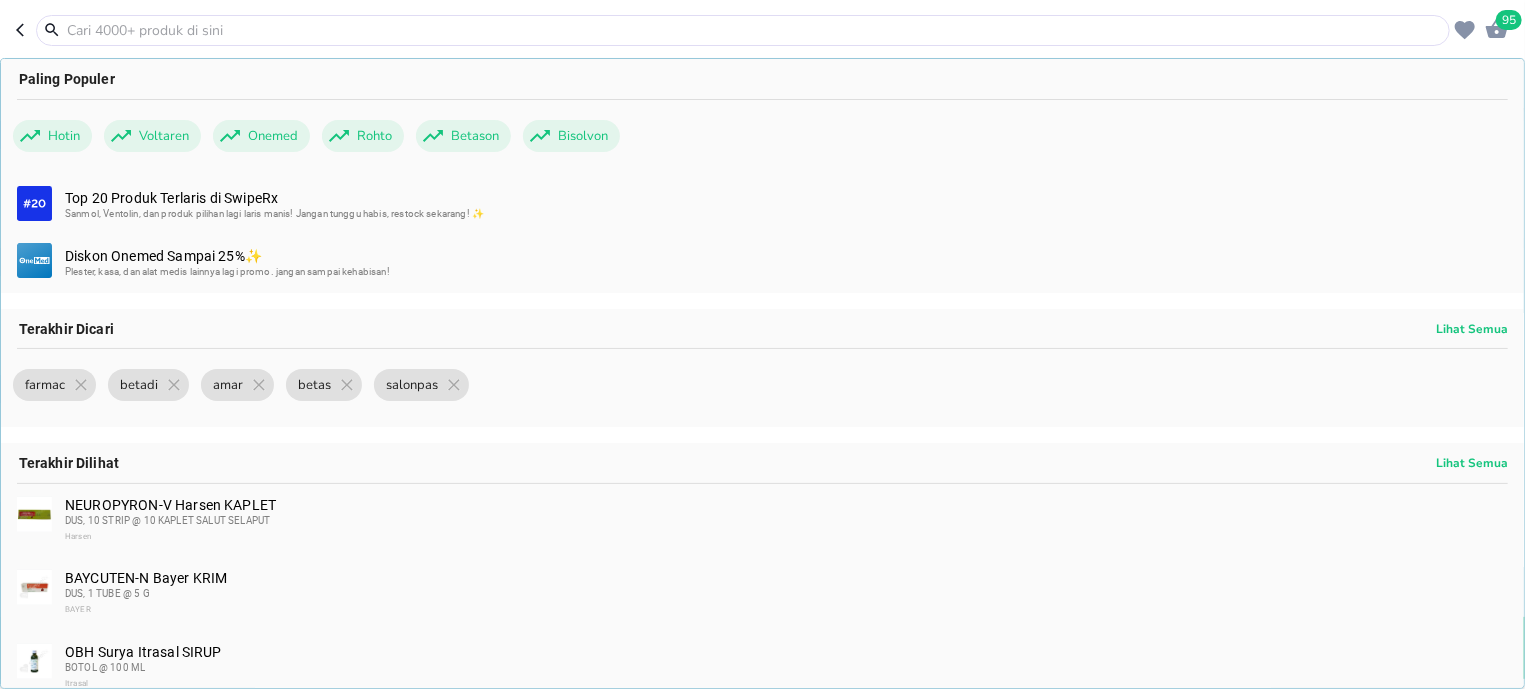 click at bounding box center (755, 30) 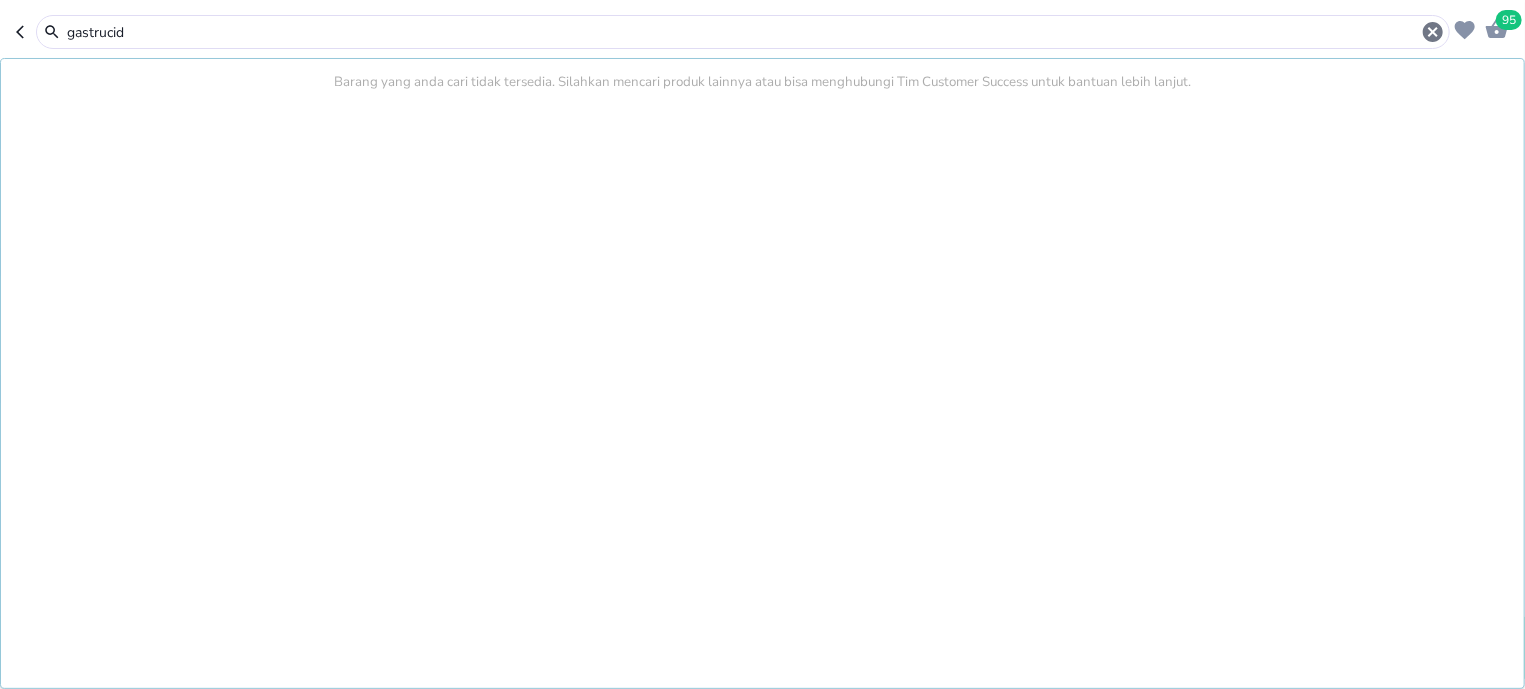 type on "gastrucid" 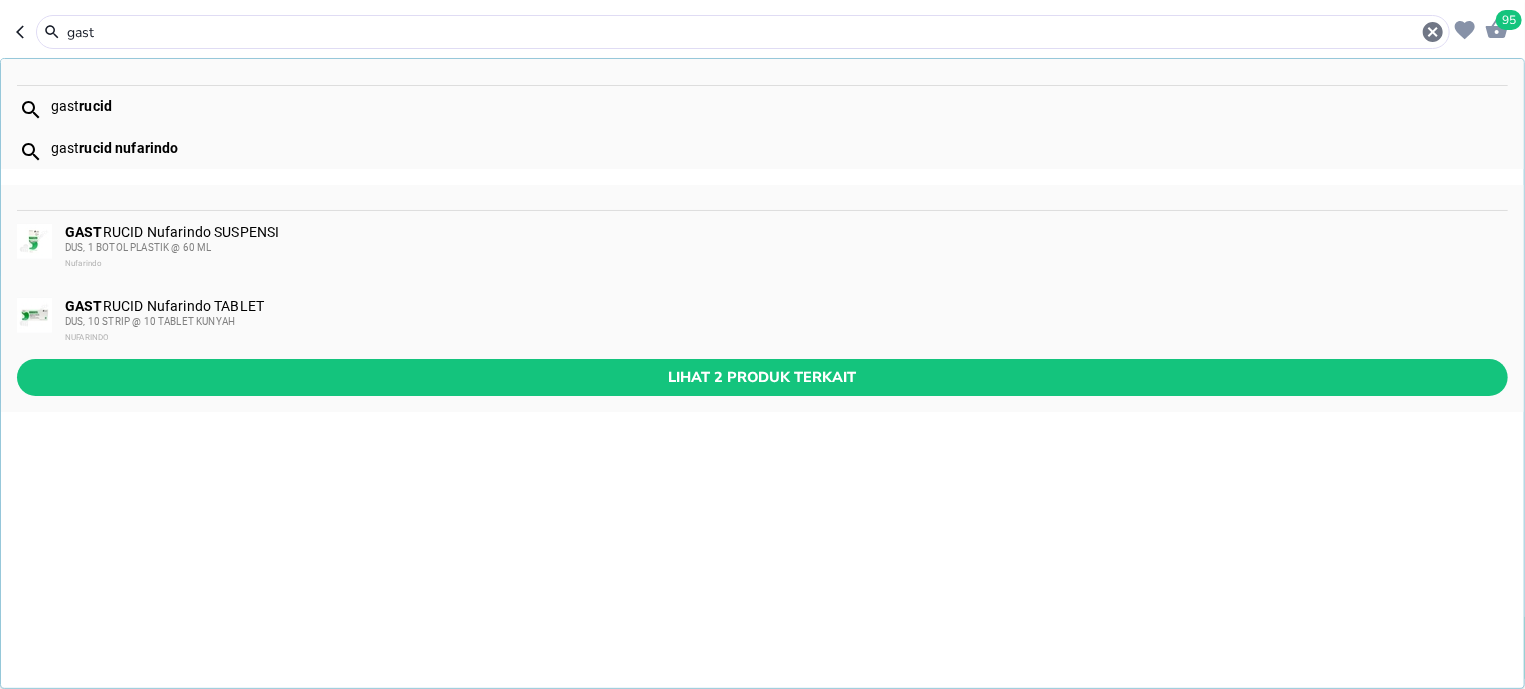 type on "gast" 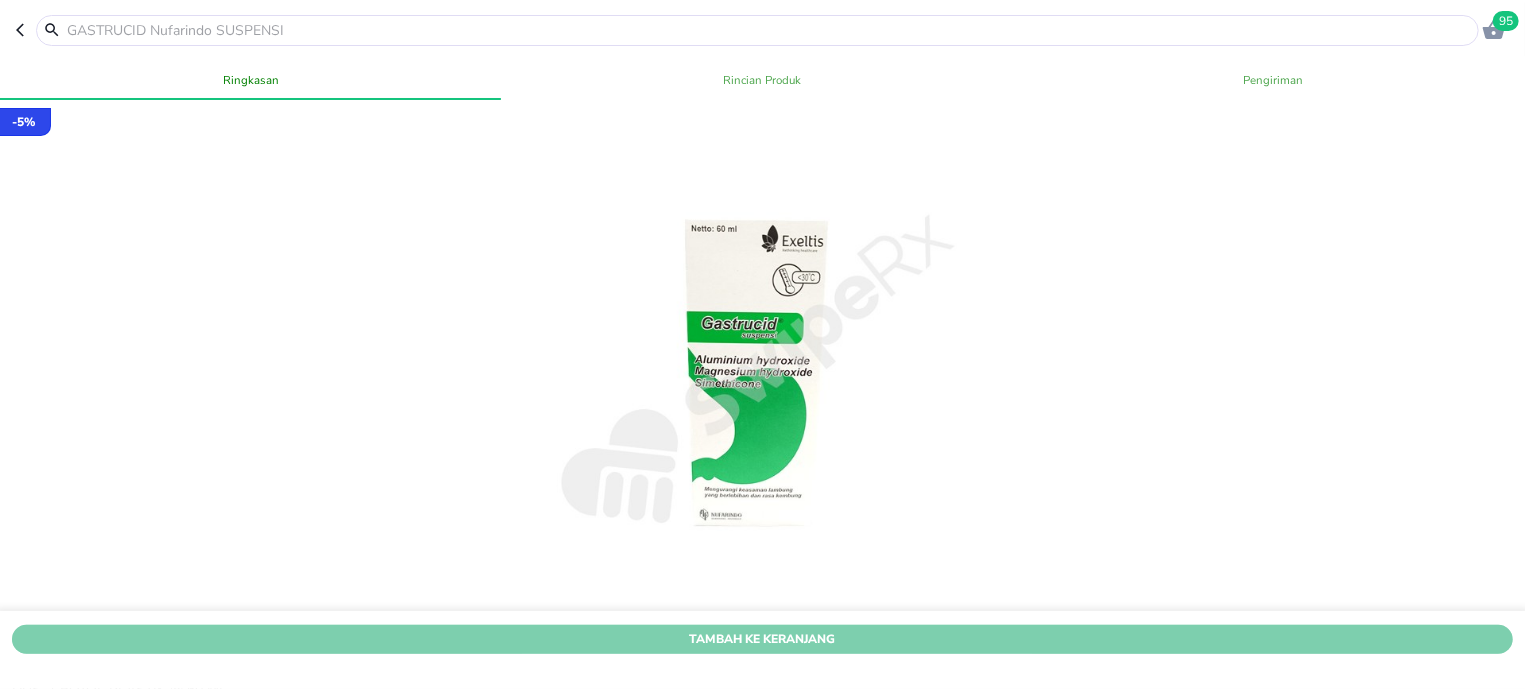 click on "Tambah Ke Keranjang" at bounding box center [762, 638] 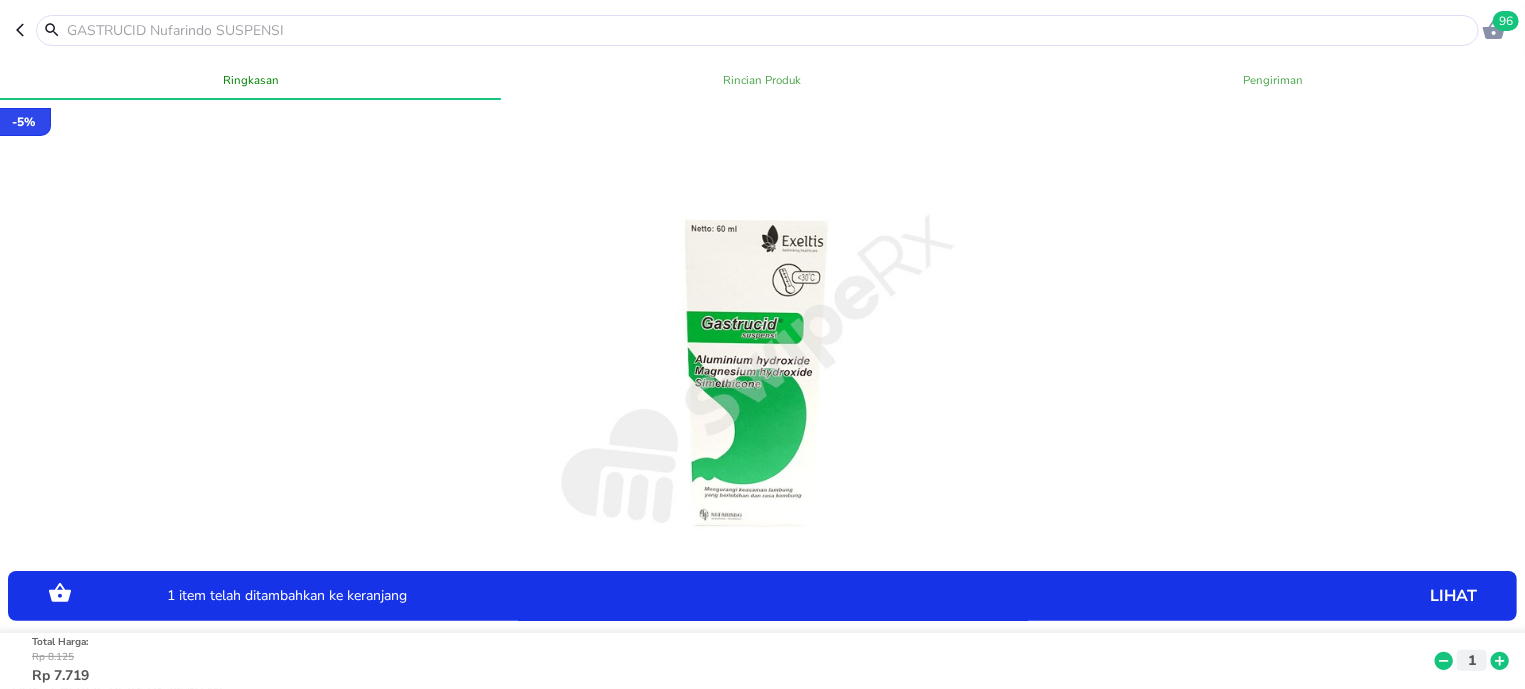 click 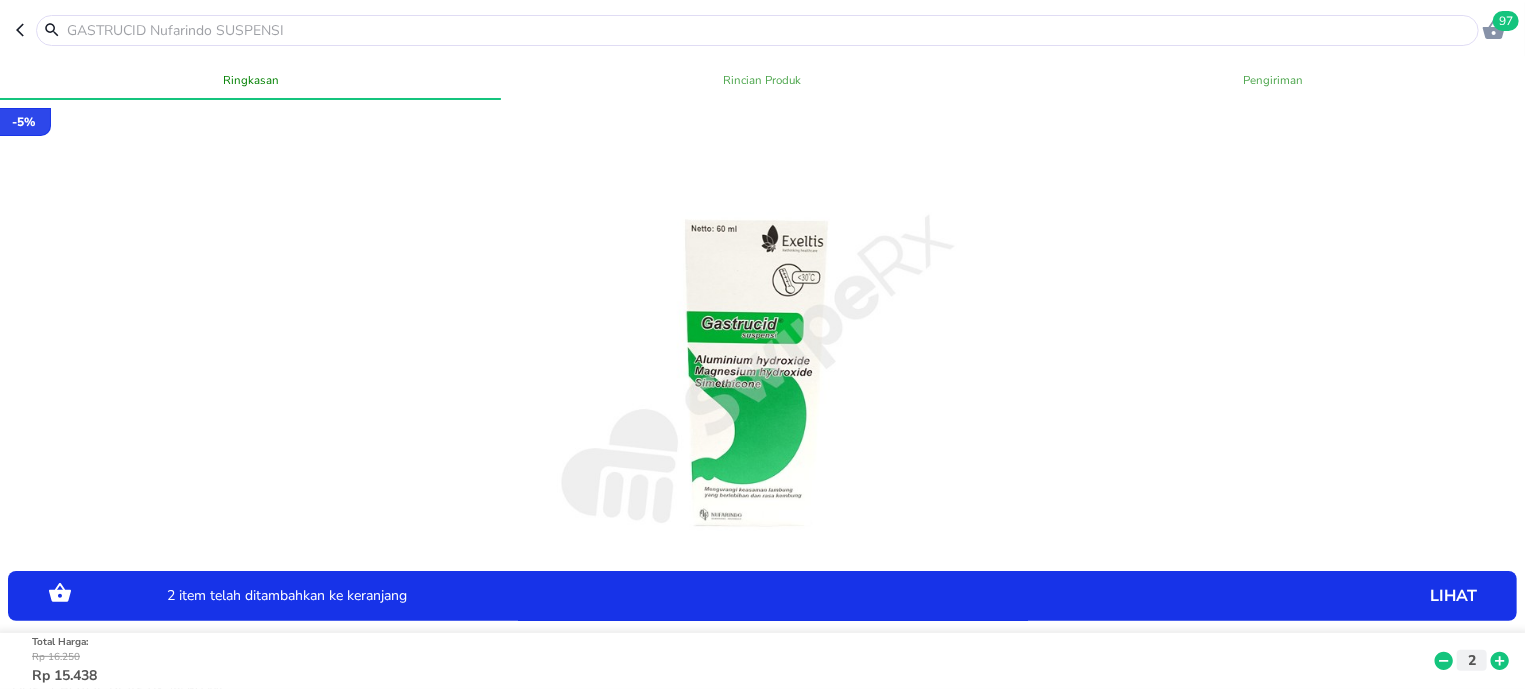 click 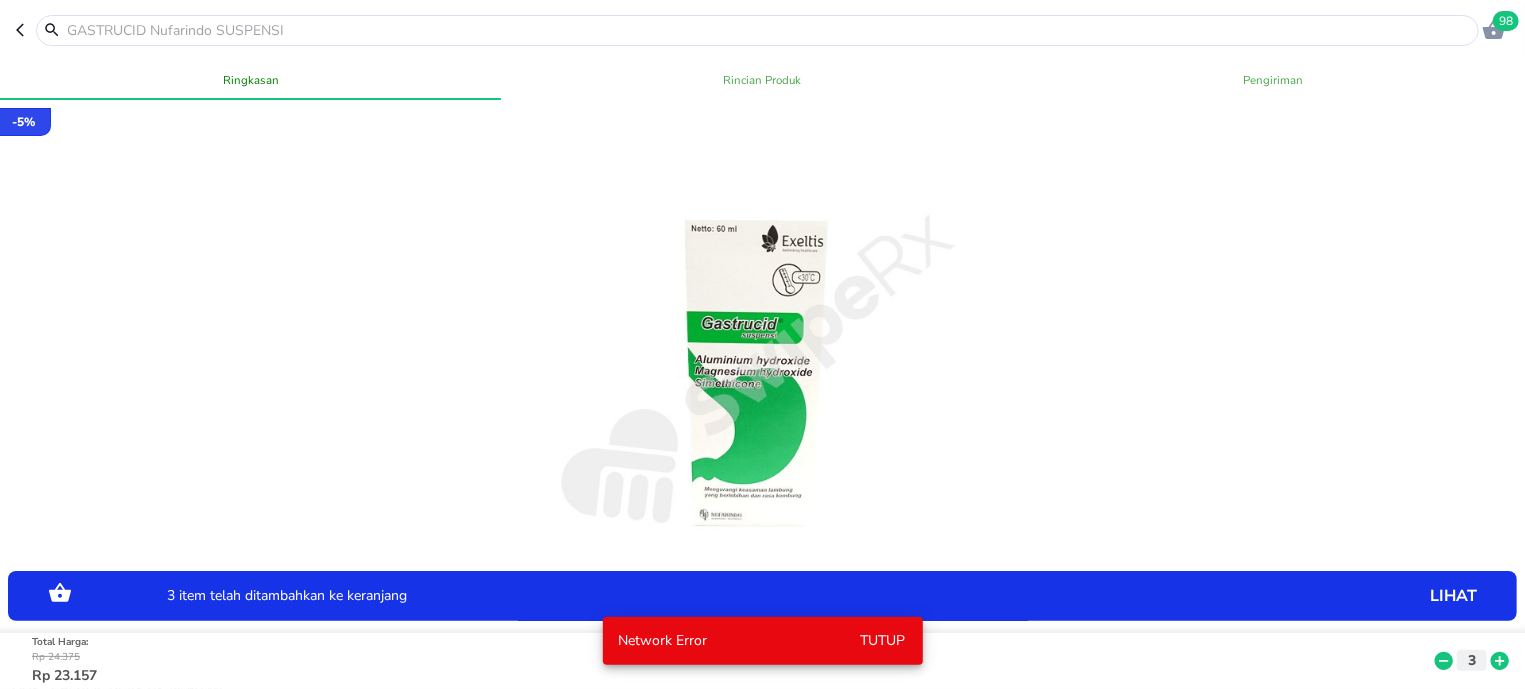 click at bounding box center [769, 30] 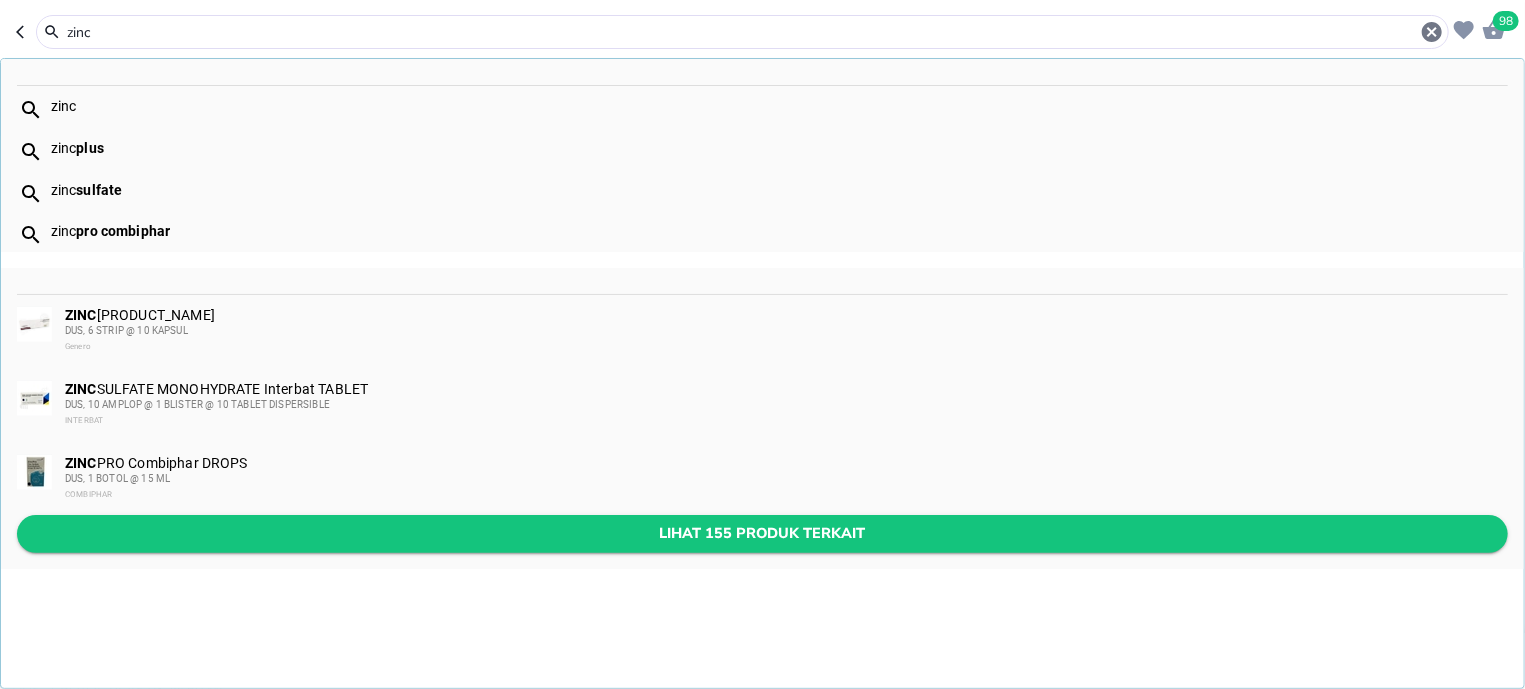 type on "zinc" 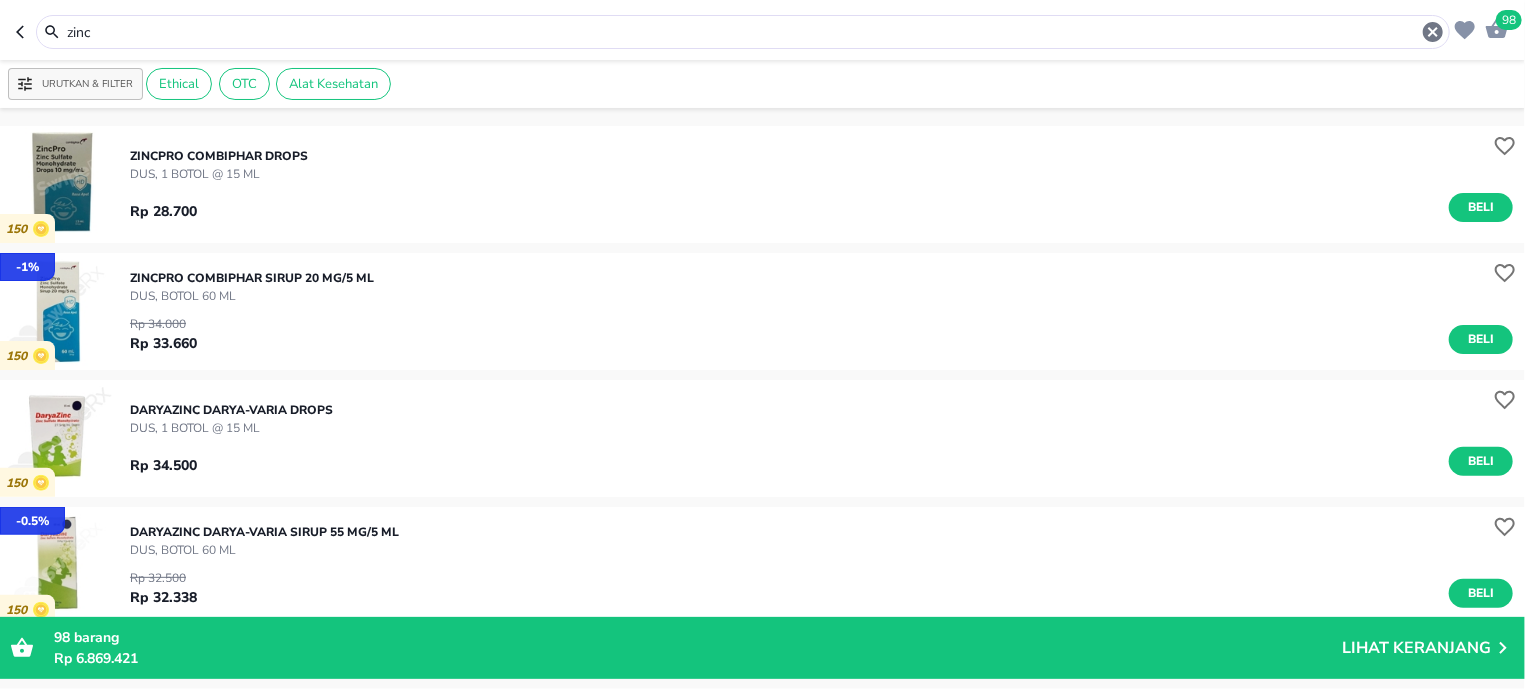 scroll, scrollTop: 254, scrollLeft: 0, axis: vertical 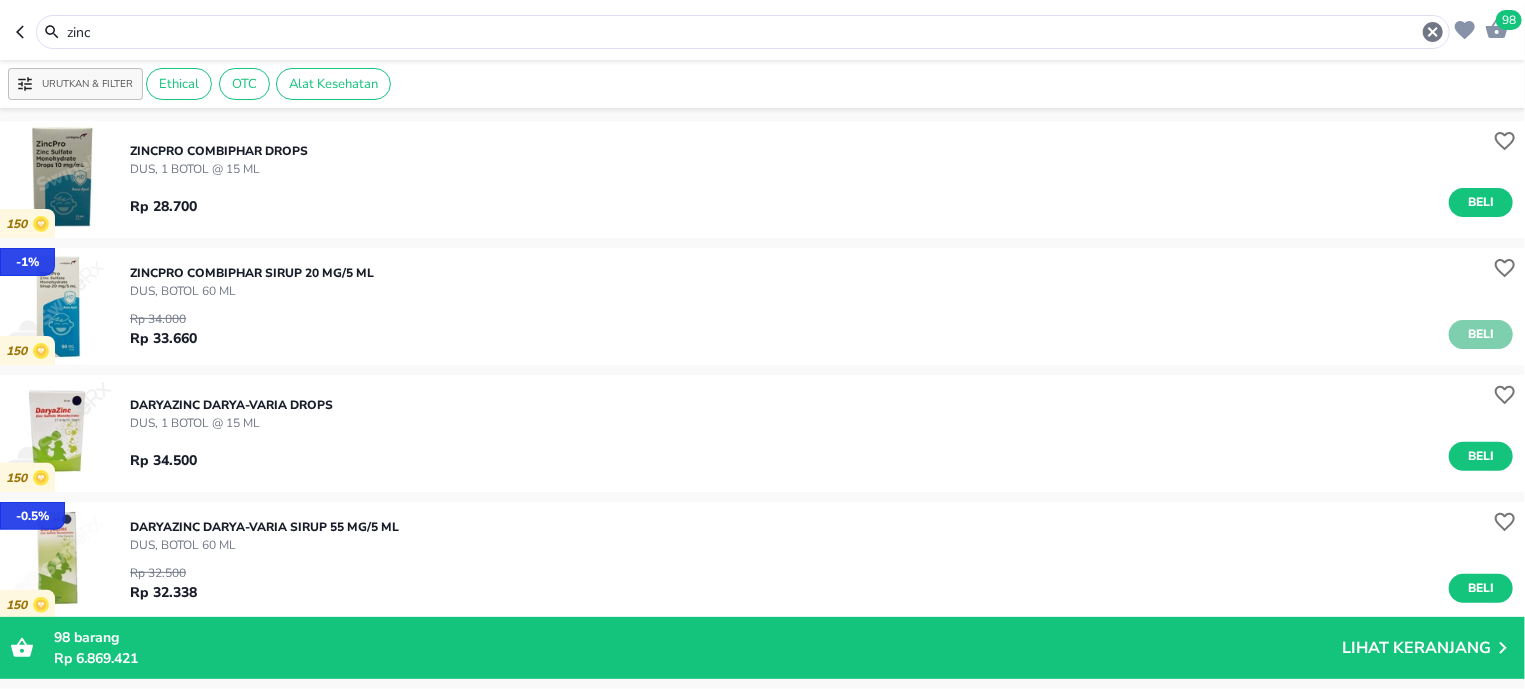 click on "Beli" at bounding box center (1481, 334) 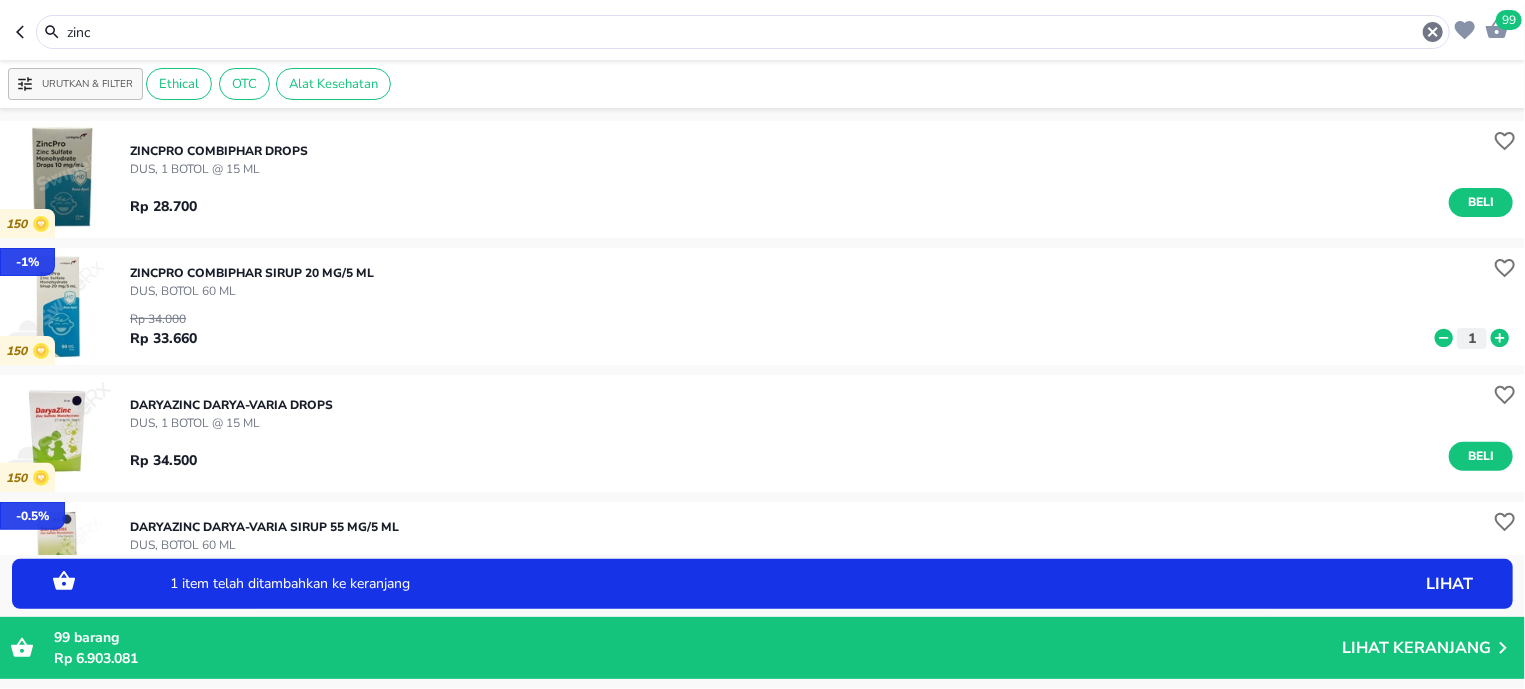 click 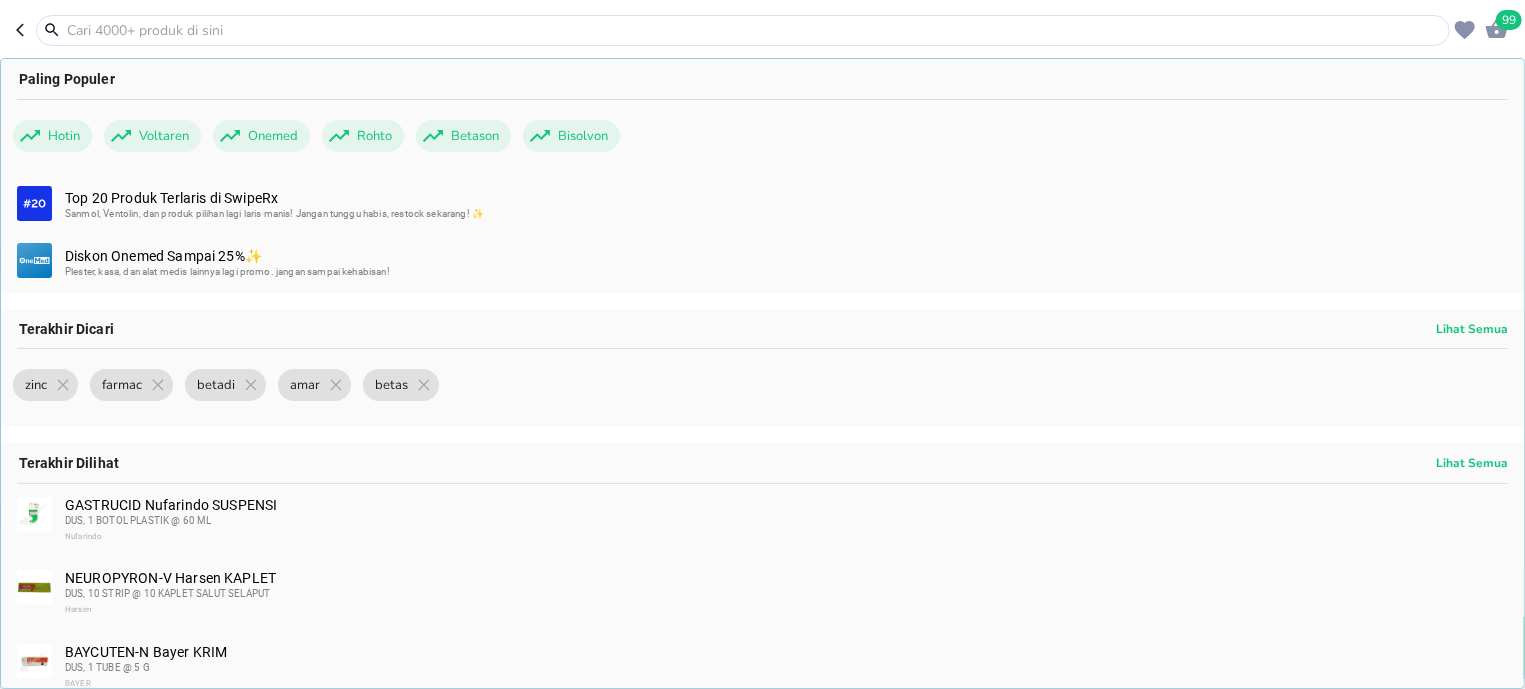 click at bounding box center (755, 30) 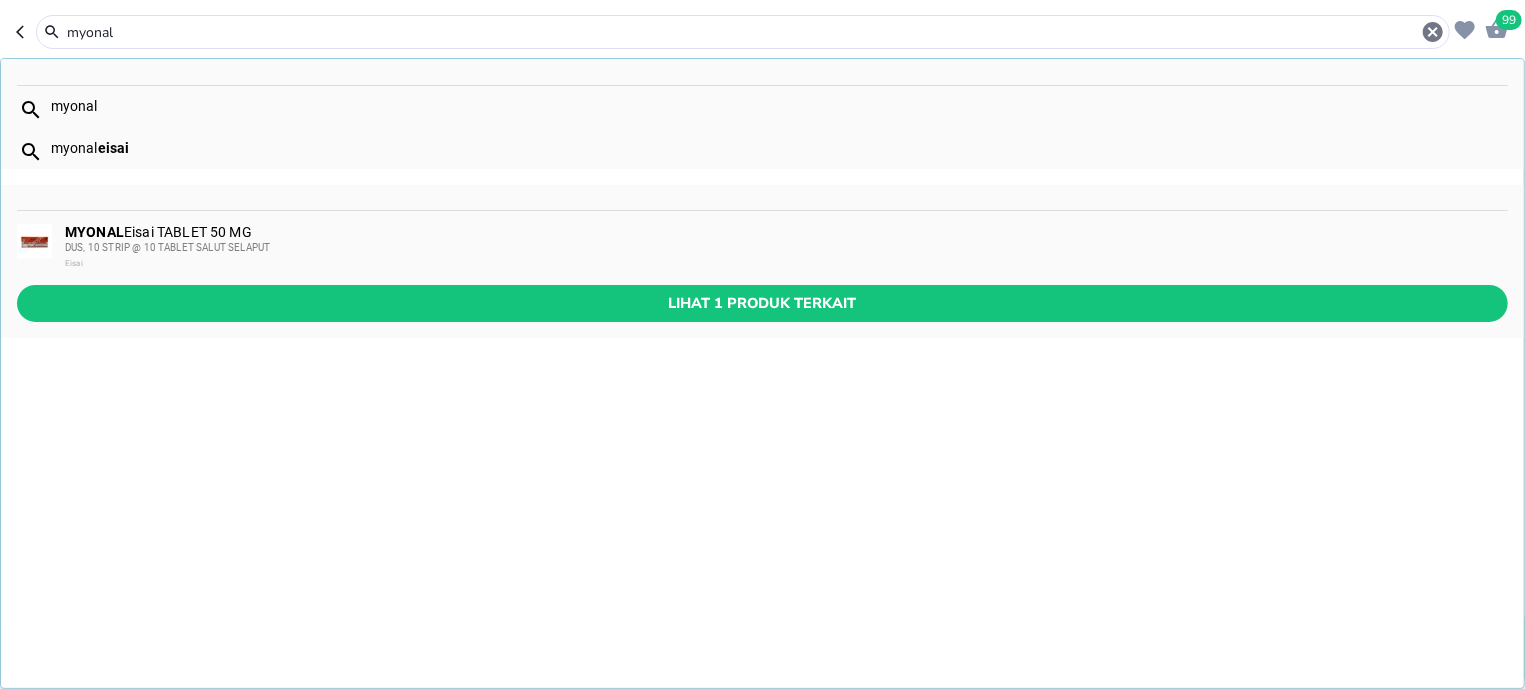 type on "myonal" 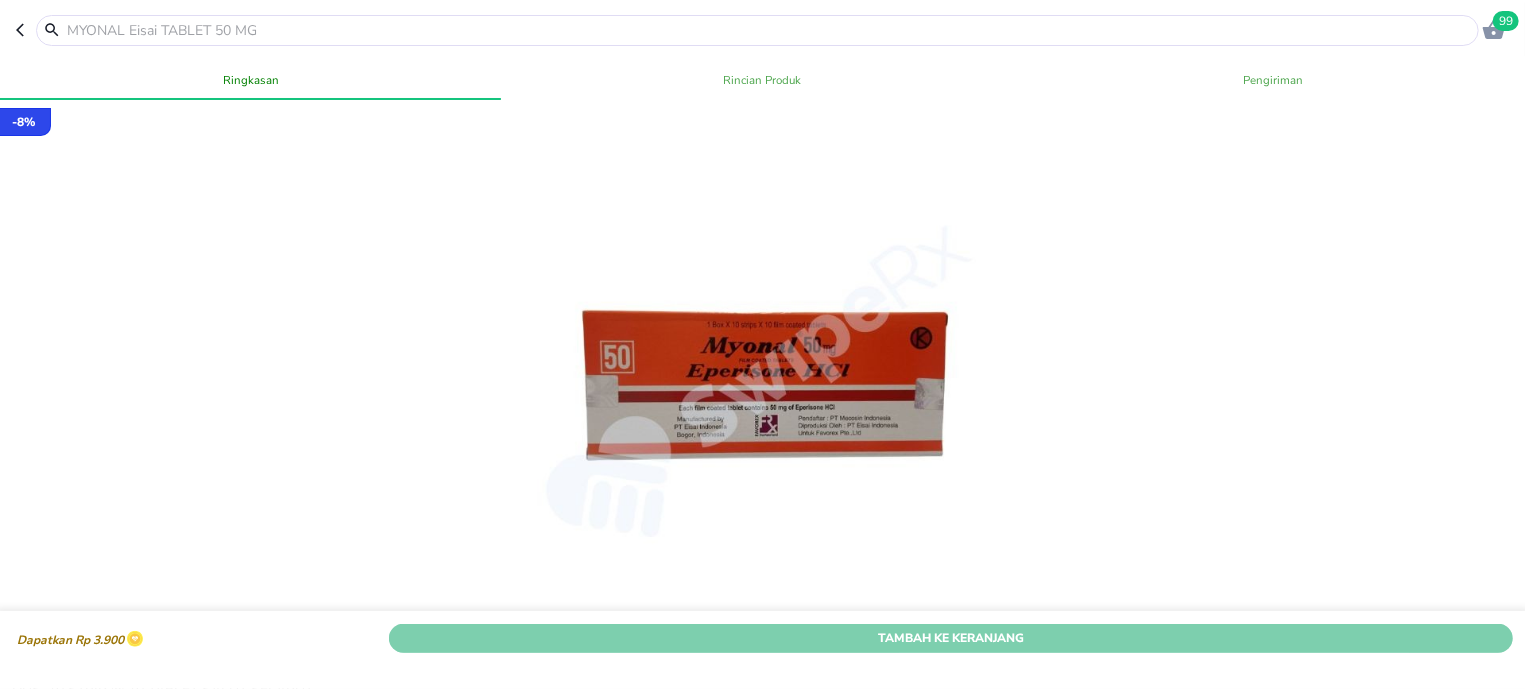 click on "Tambah Ke Keranjang" at bounding box center [951, 638] 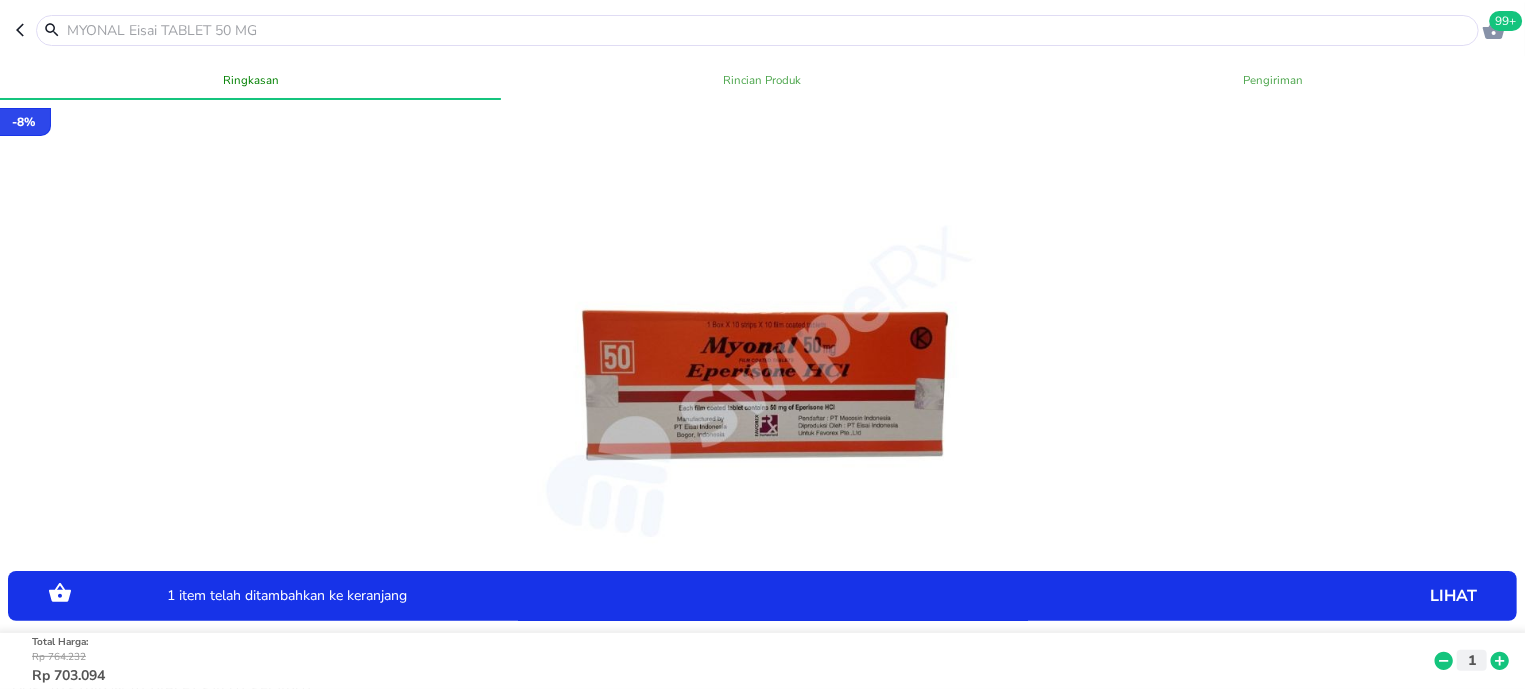 click 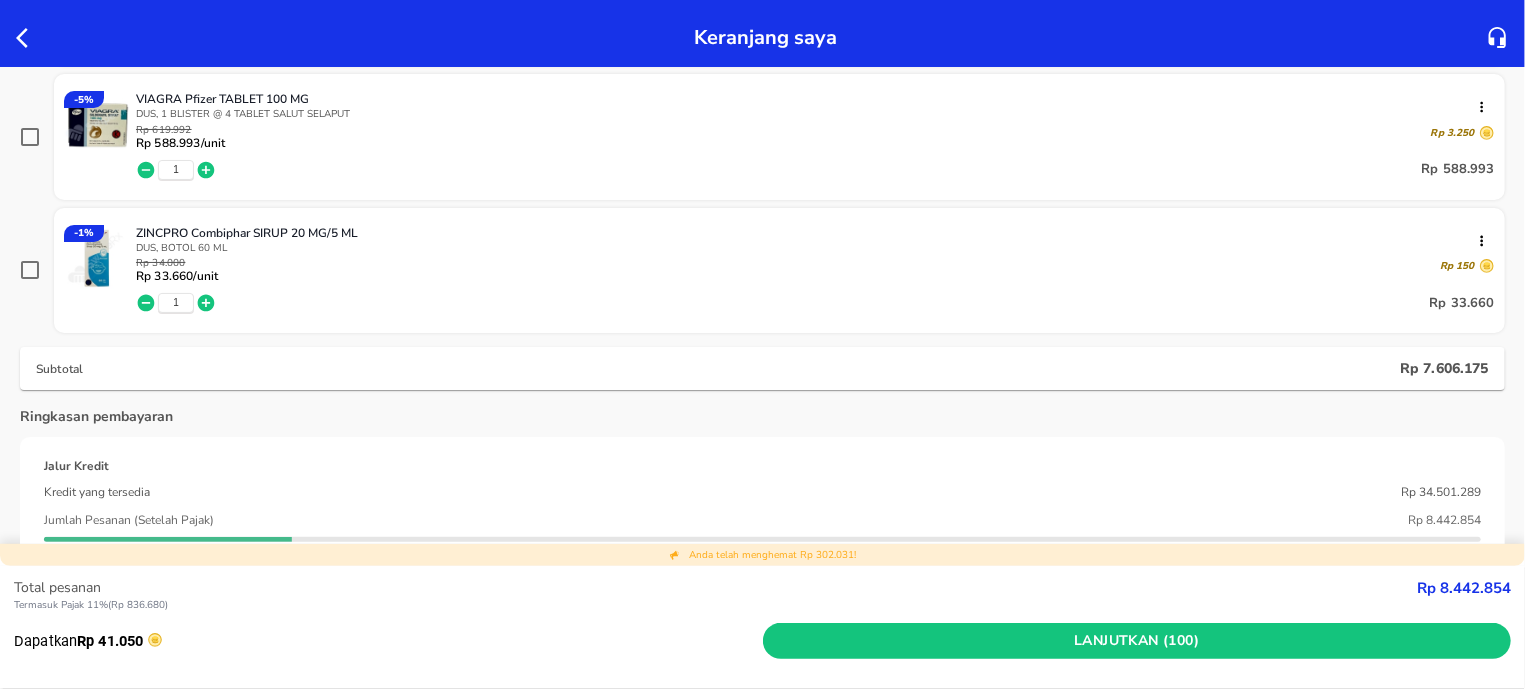 scroll, scrollTop: 6110, scrollLeft: 0, axis: vertical 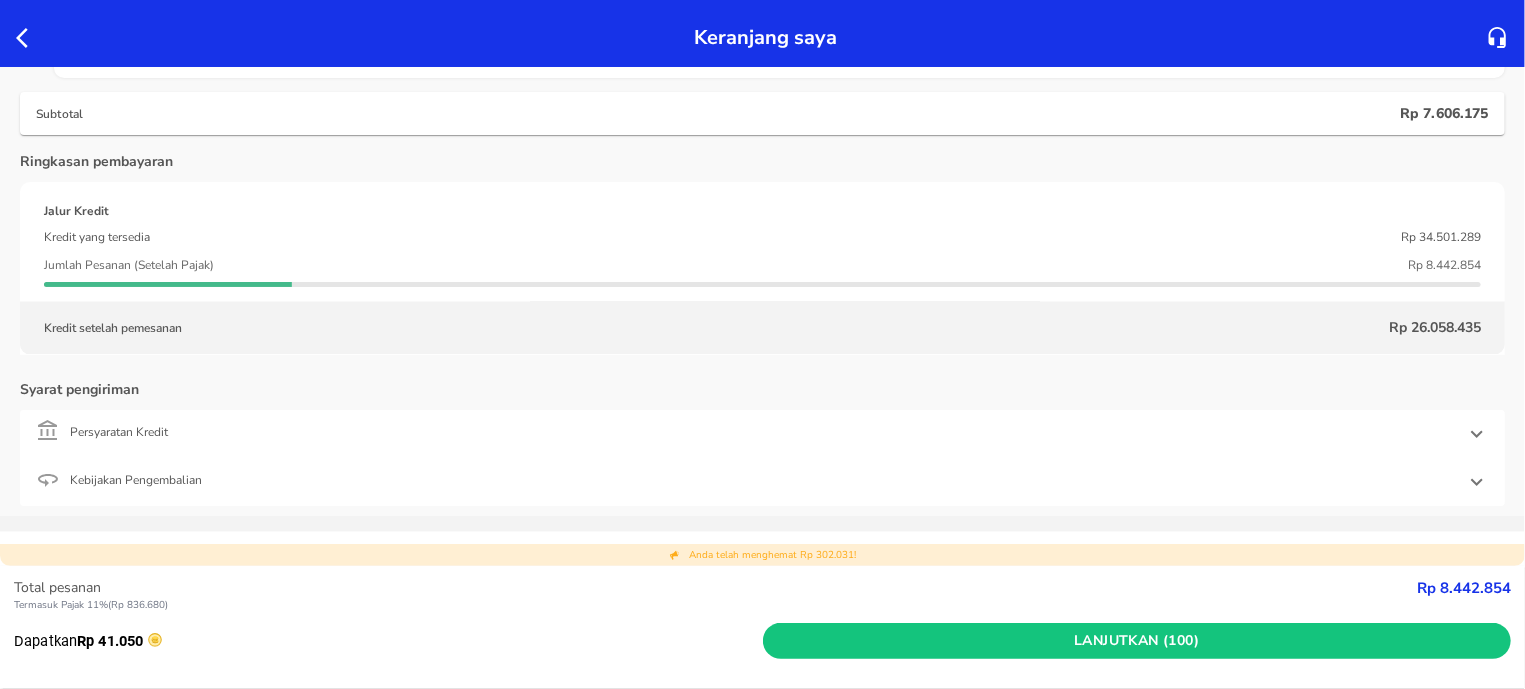 click 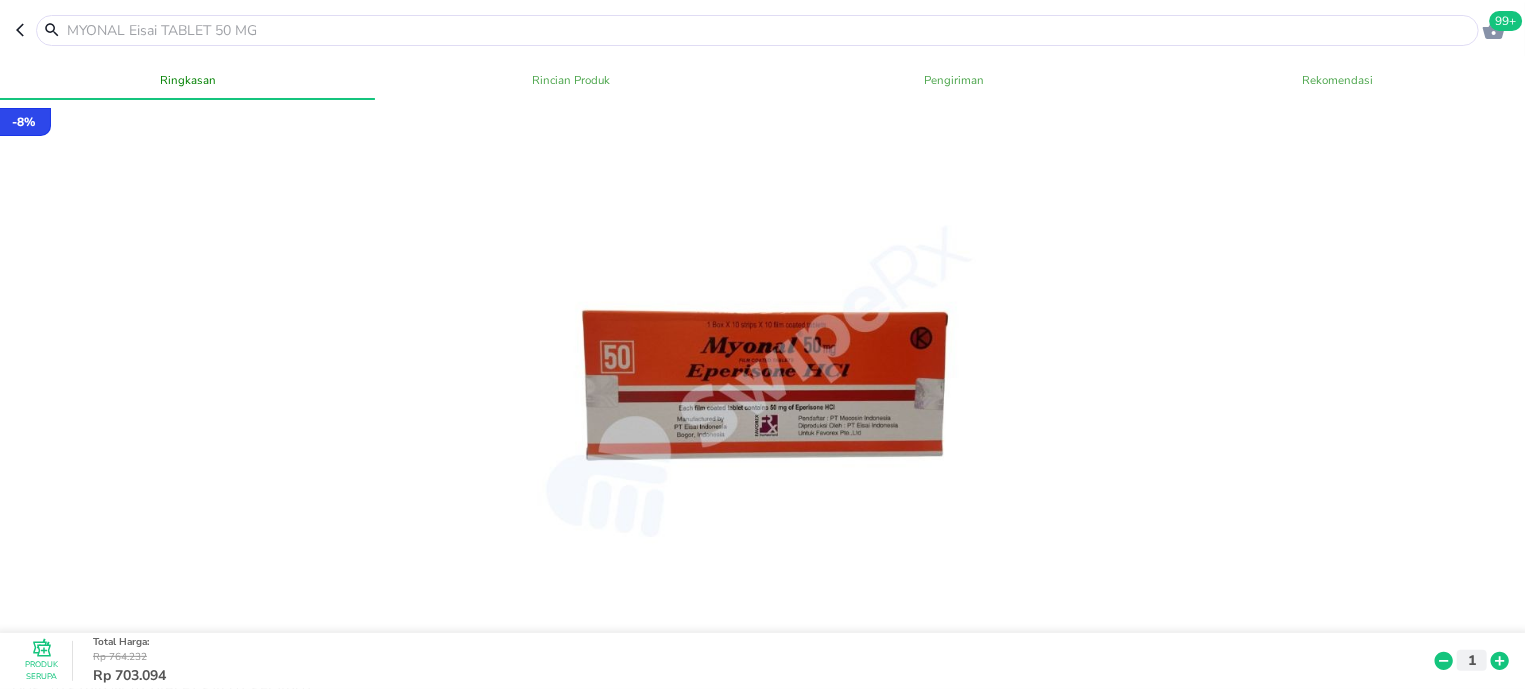 click at bounding box center (769, 30) 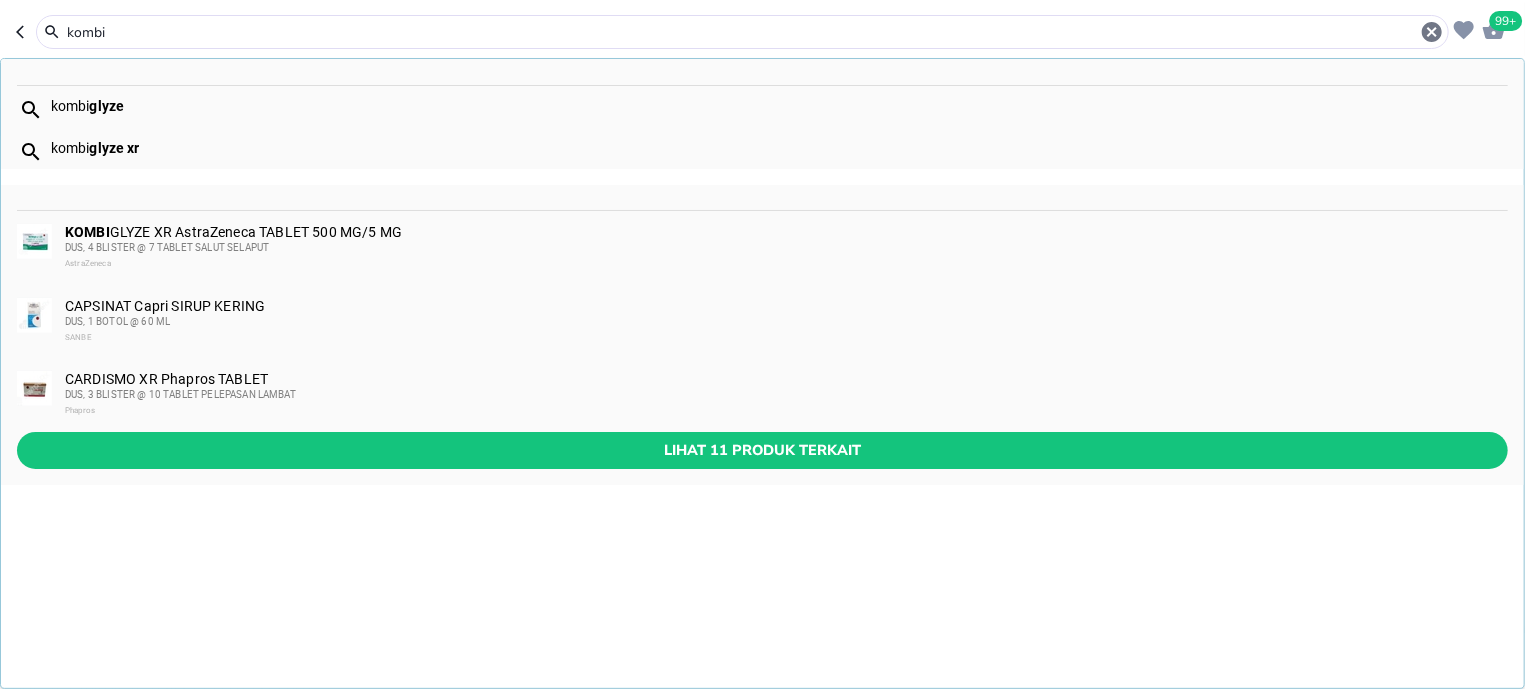 type on "kombi" 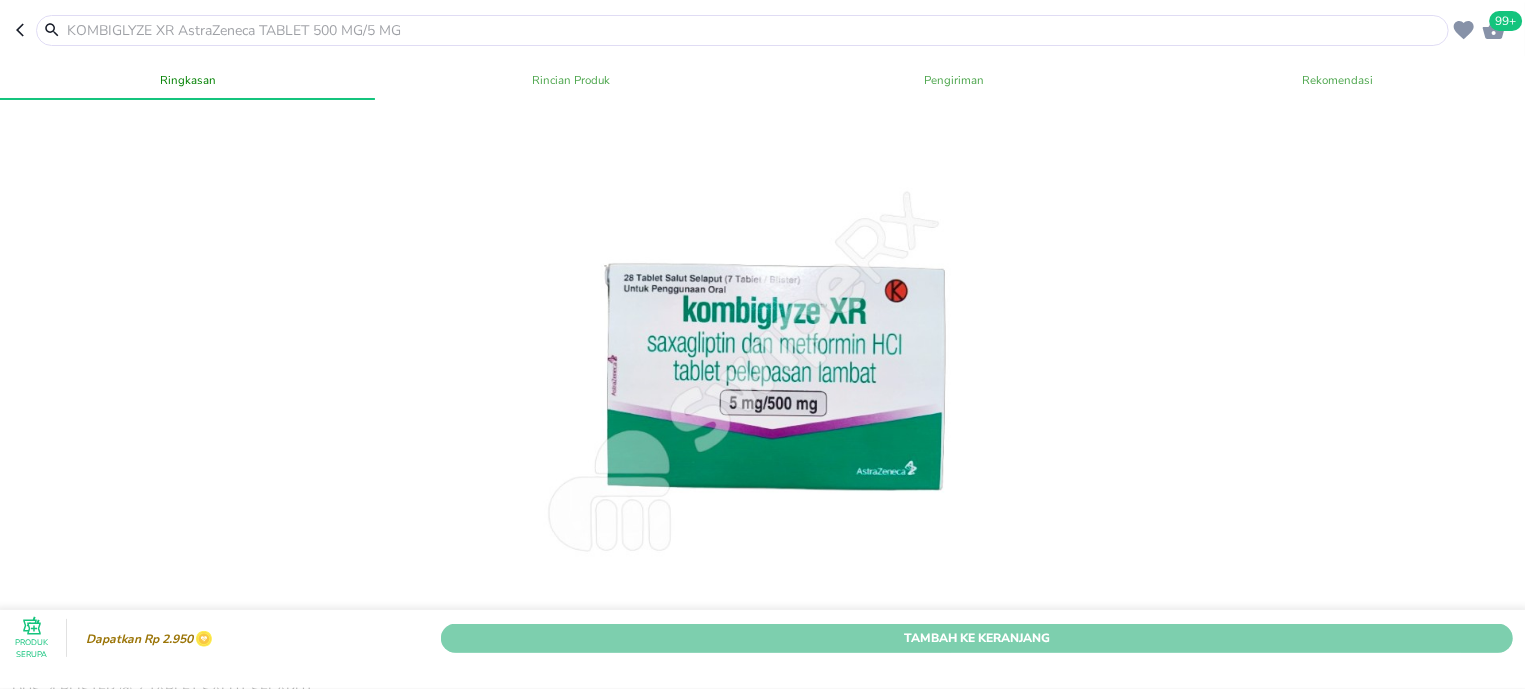 click on "Tambah Ke Keranjang" at bounding box center [977, 638] 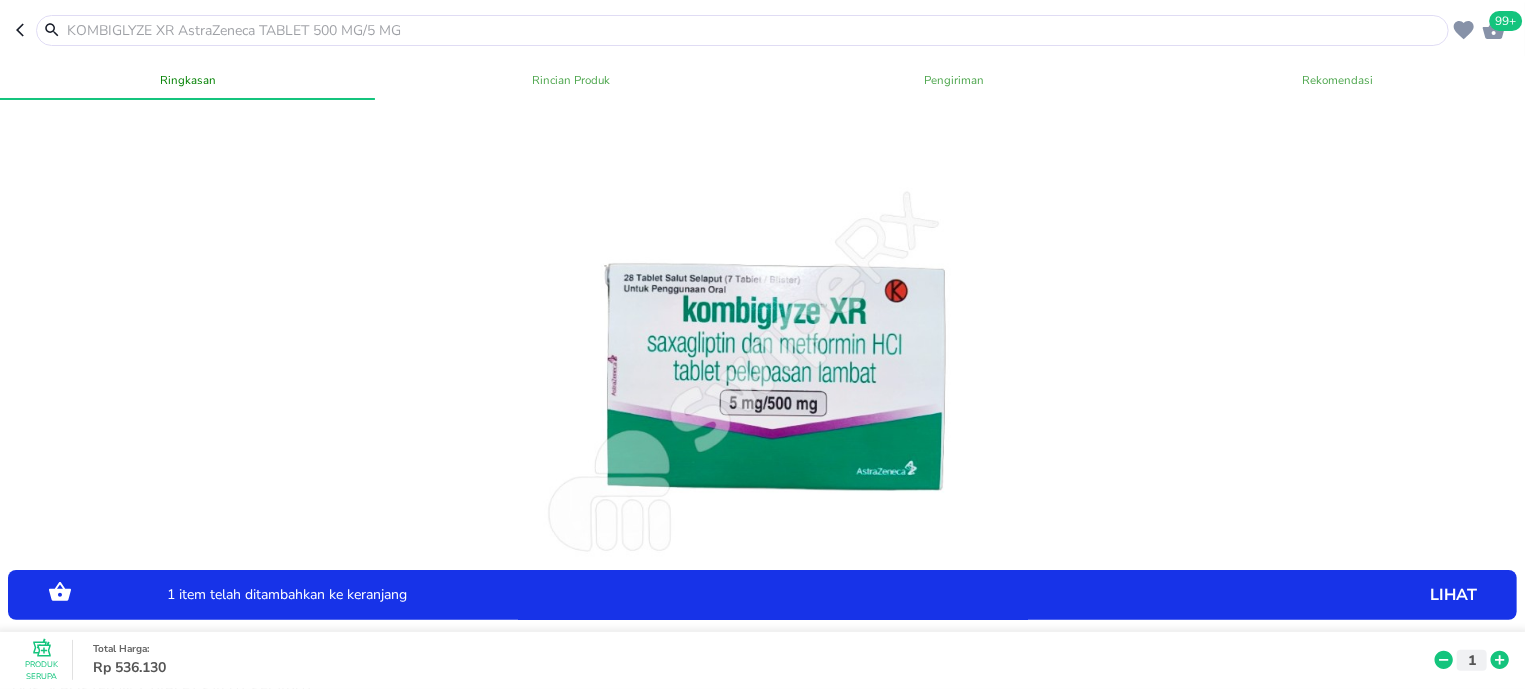 click at bounding box center (754, 30) 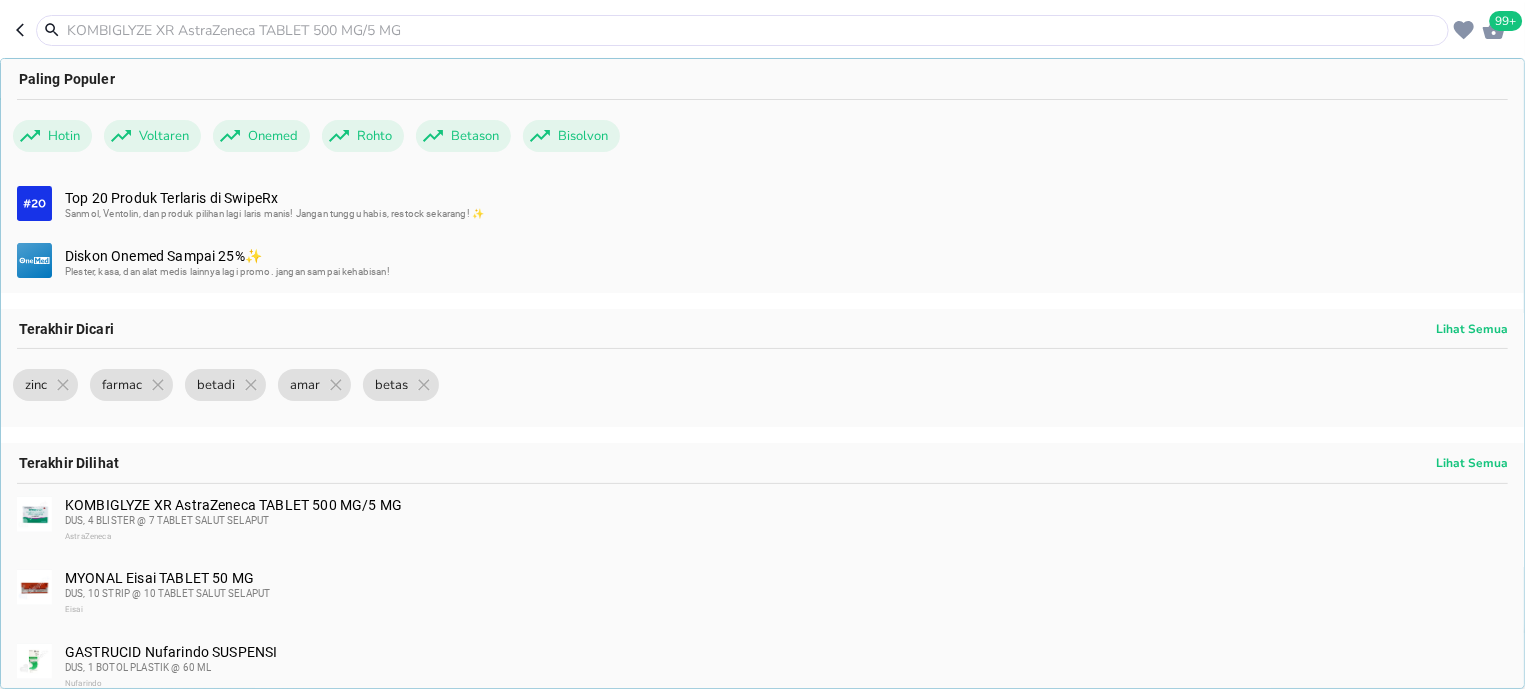 click 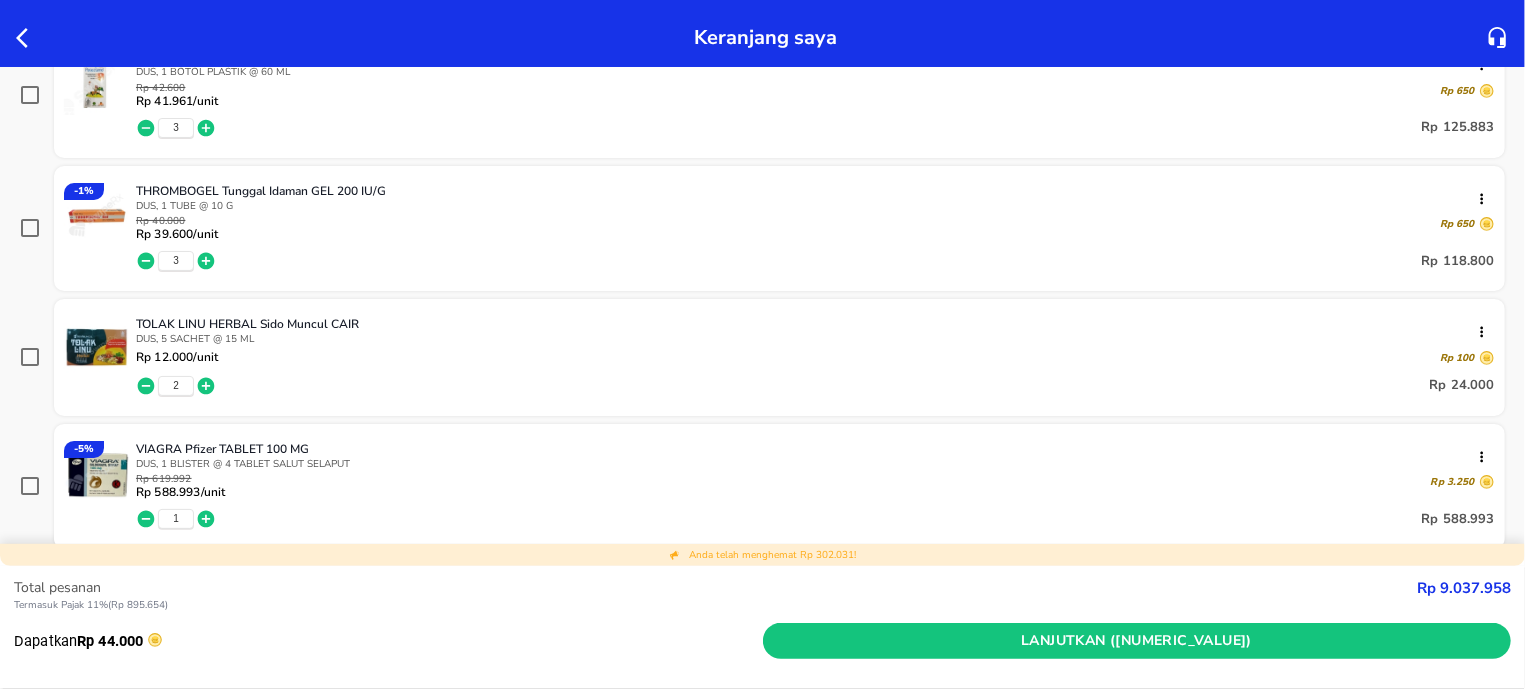 scroll, scrollTop: 5601, scrollLeft: 0, axis: vertical 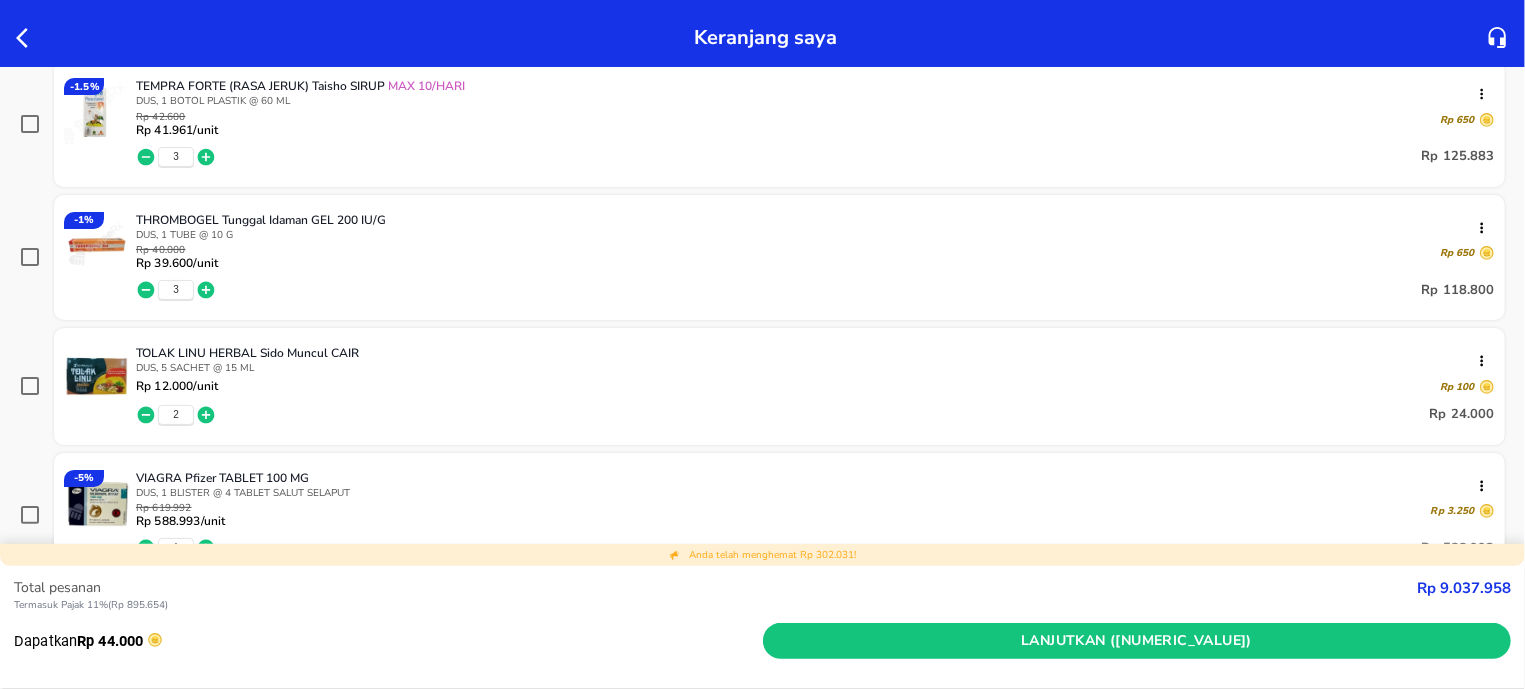 click 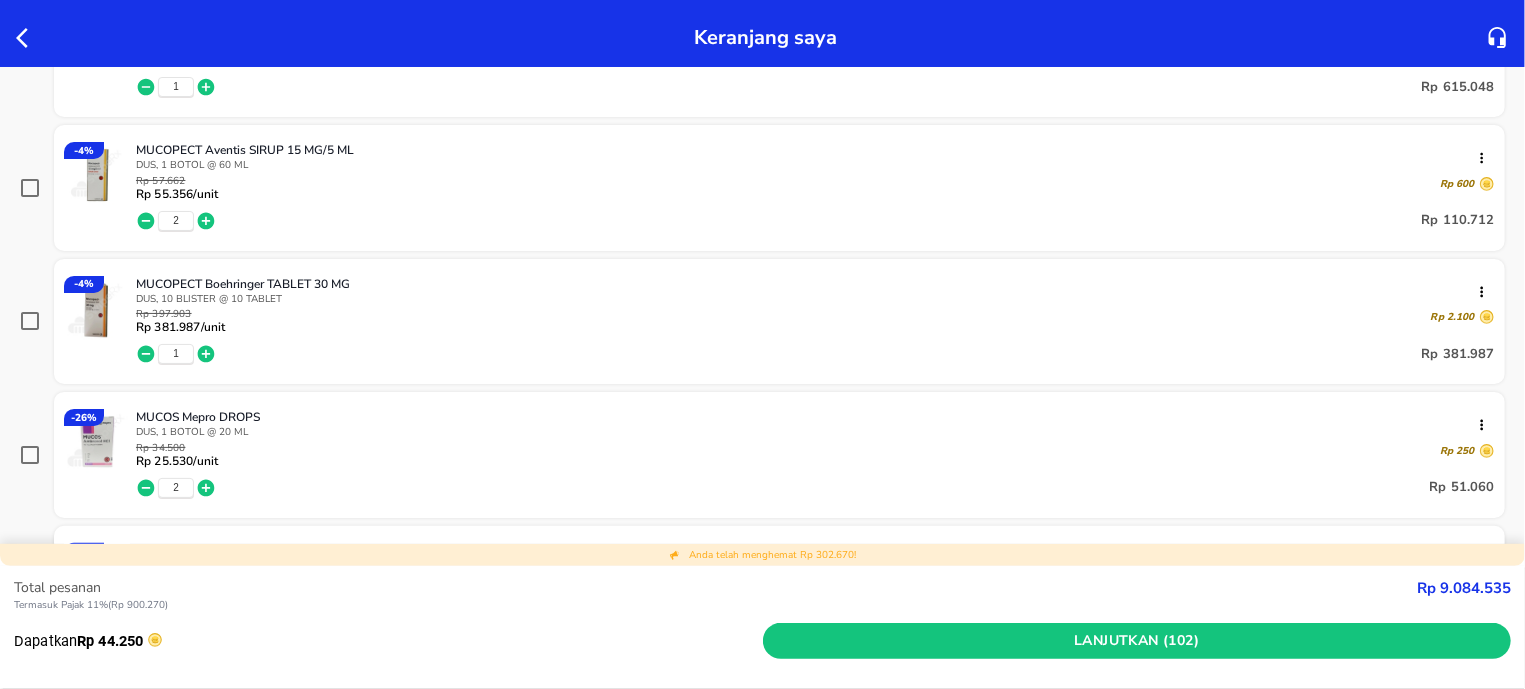 scroll, scrollTop: 3055, scrollLeft: 0, axis: vertical 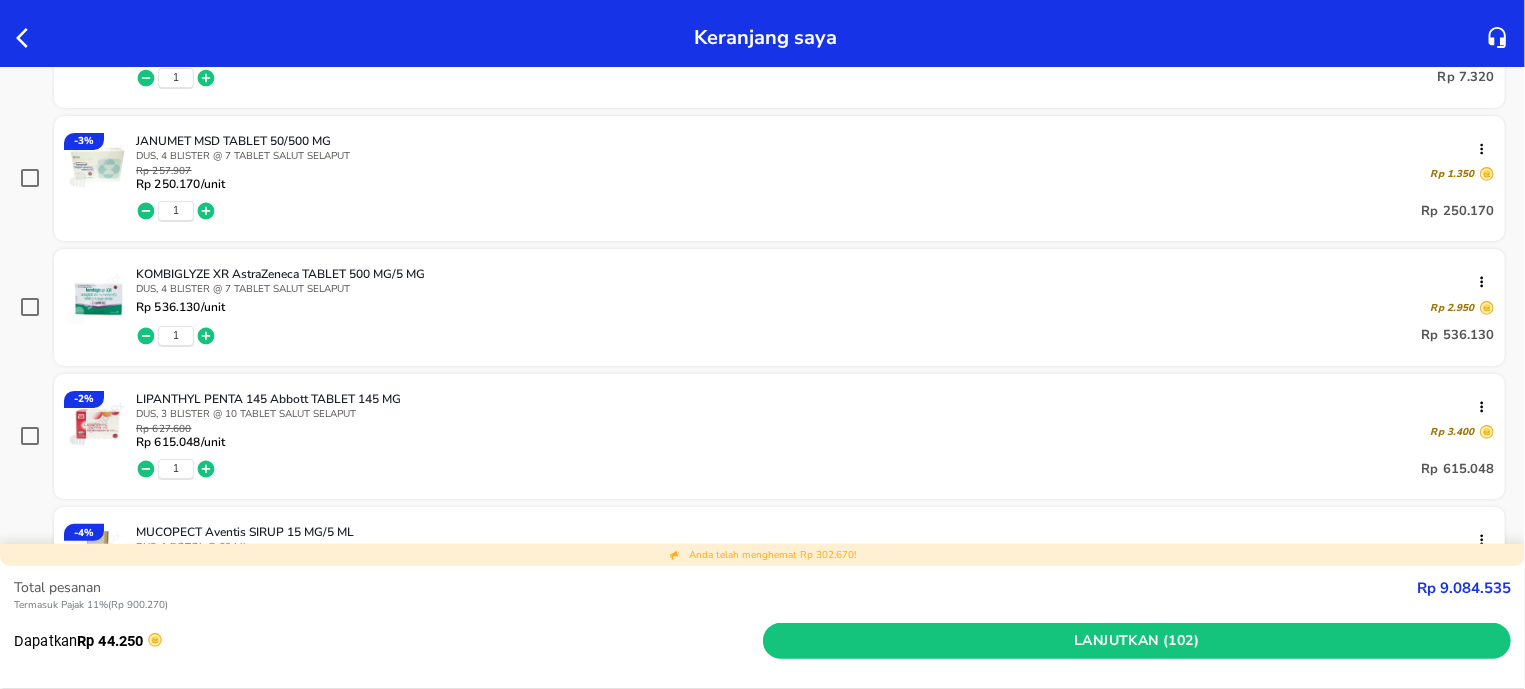 click 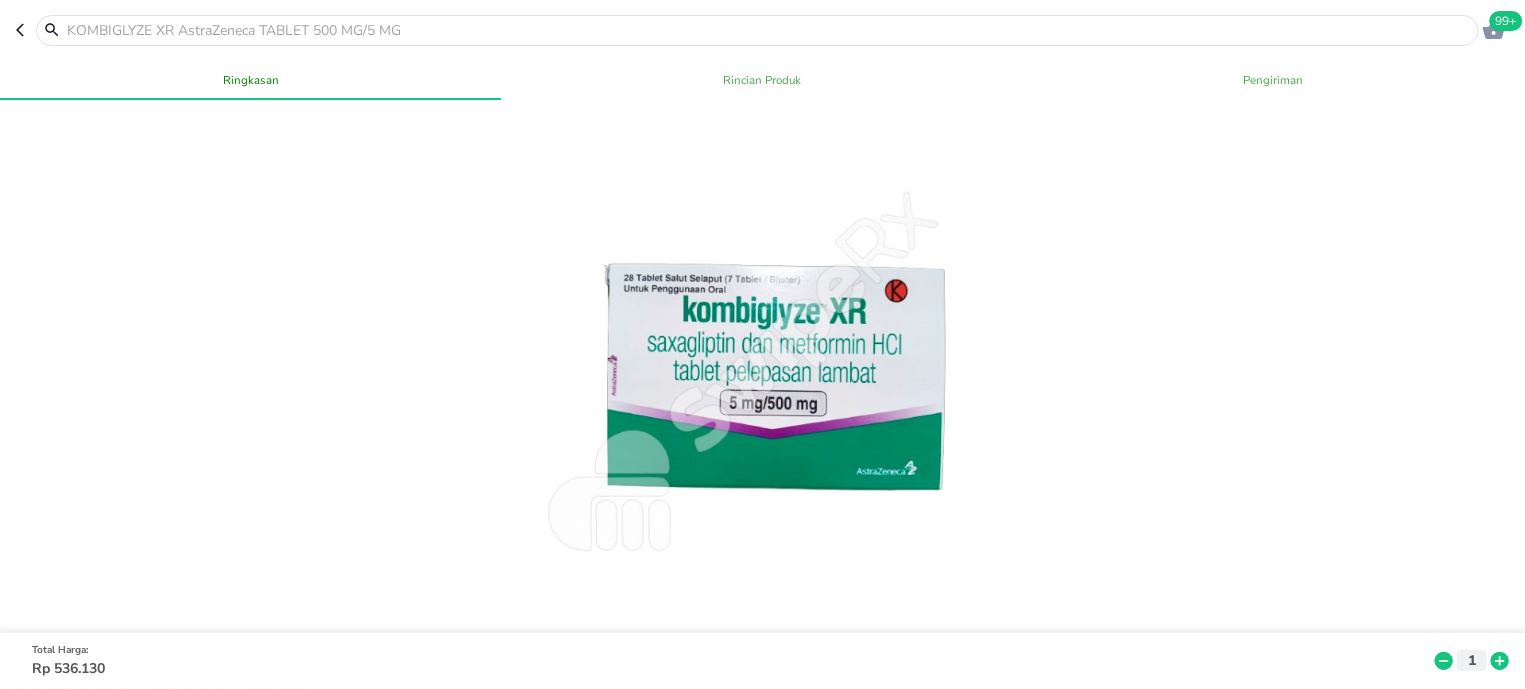 click at bounding box center [769, 30] 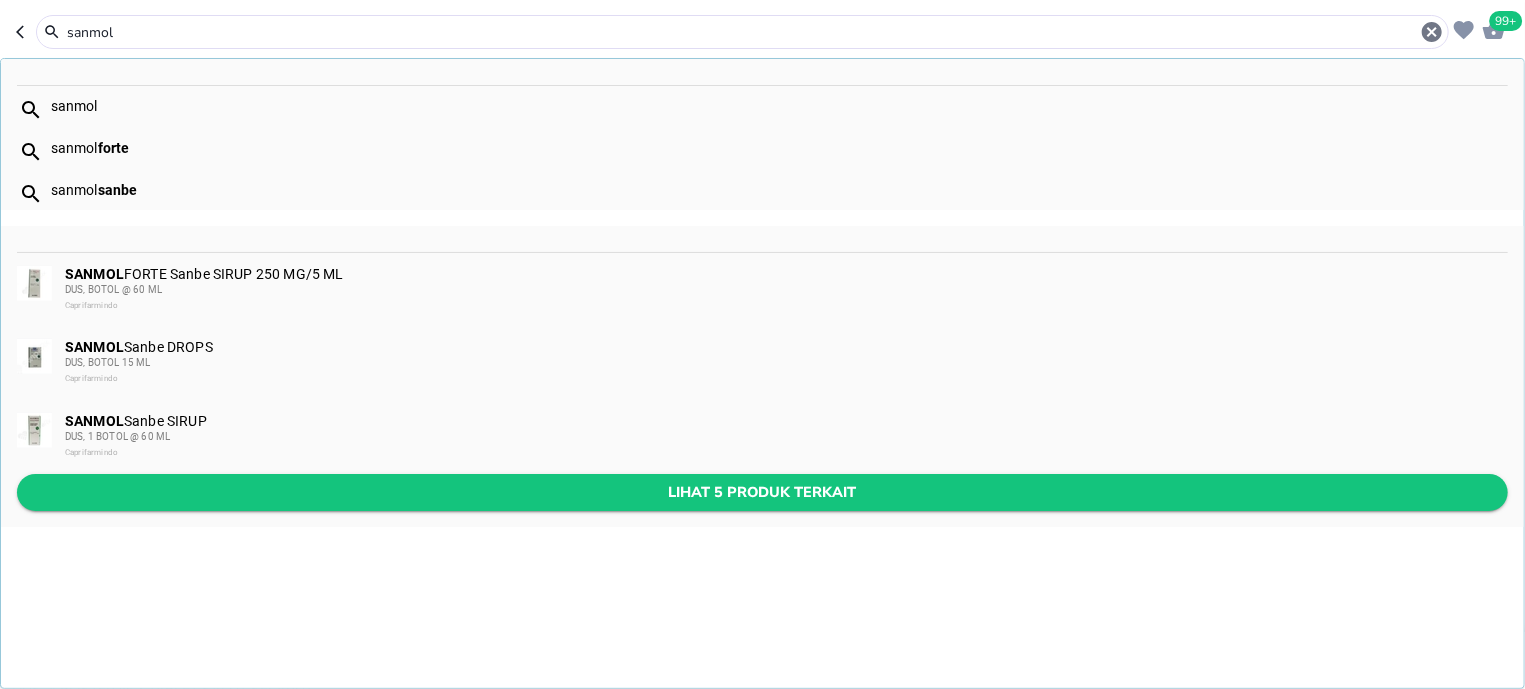 type on "sanmol" 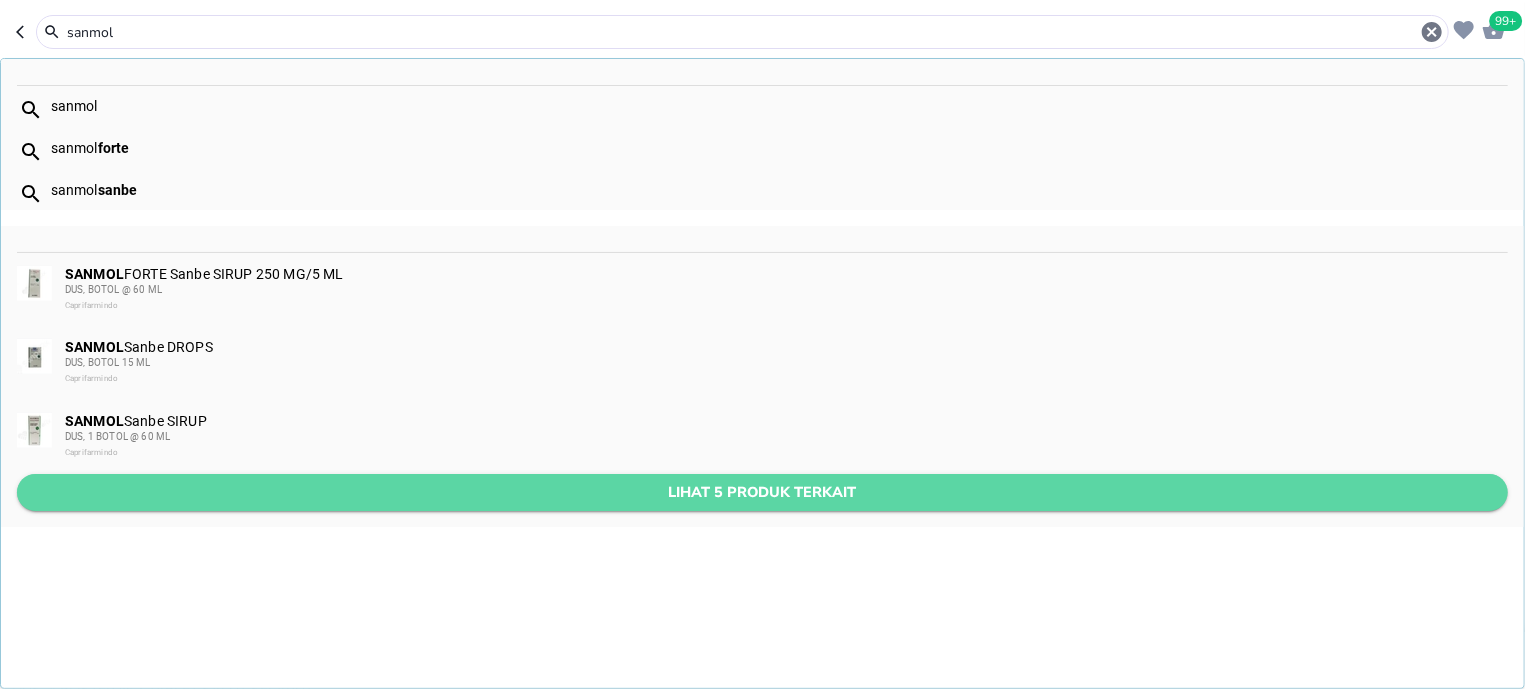 click on "Lihat 5 produk terkait" at bounding box center (762, 492) 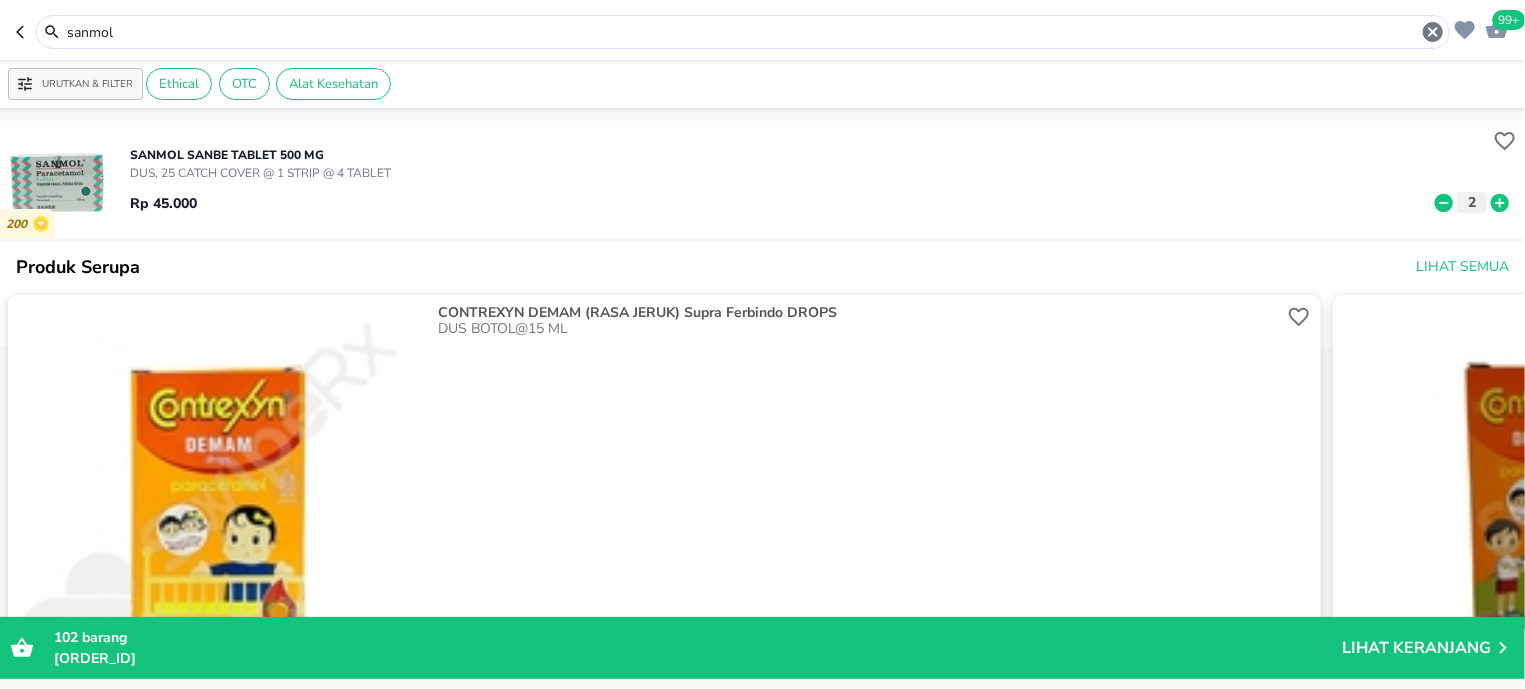 scroll, scrollTop: 0, scrollLeft: 0, axis: both 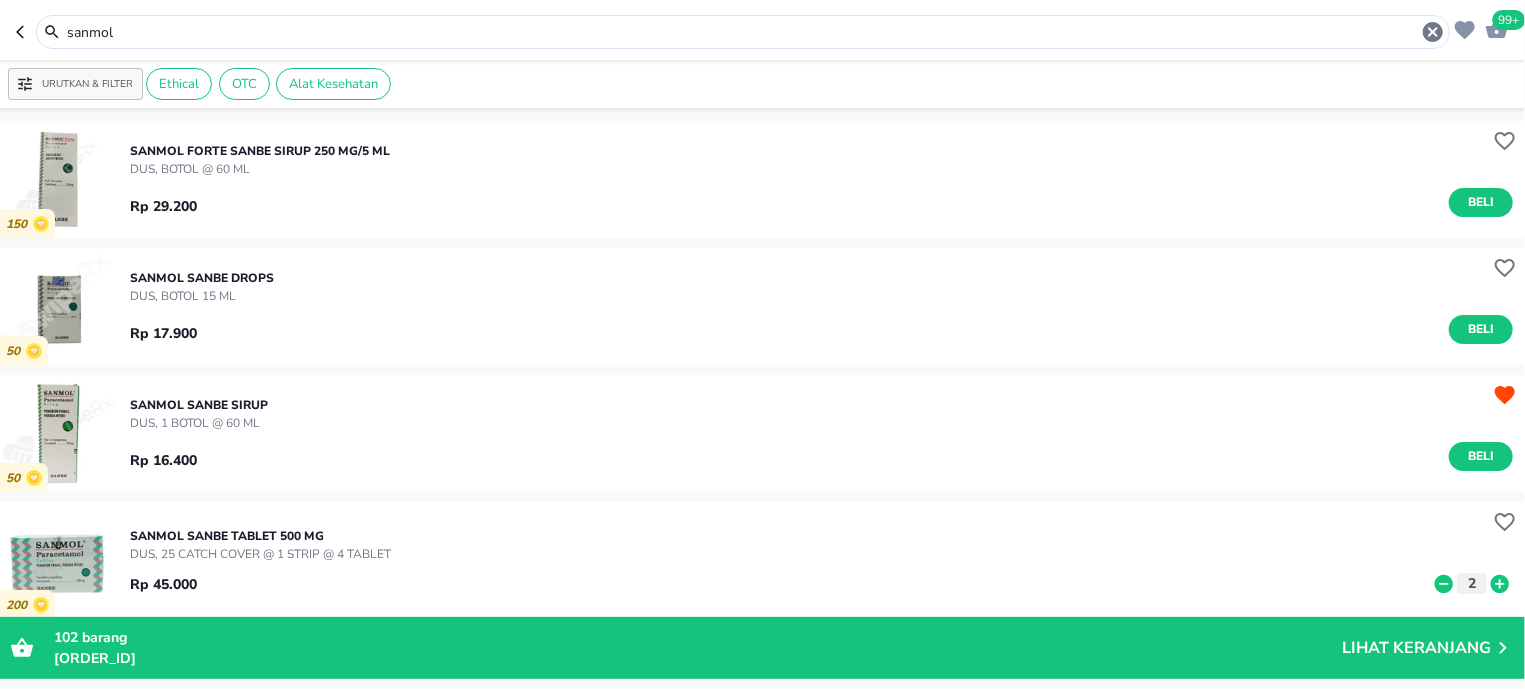 click 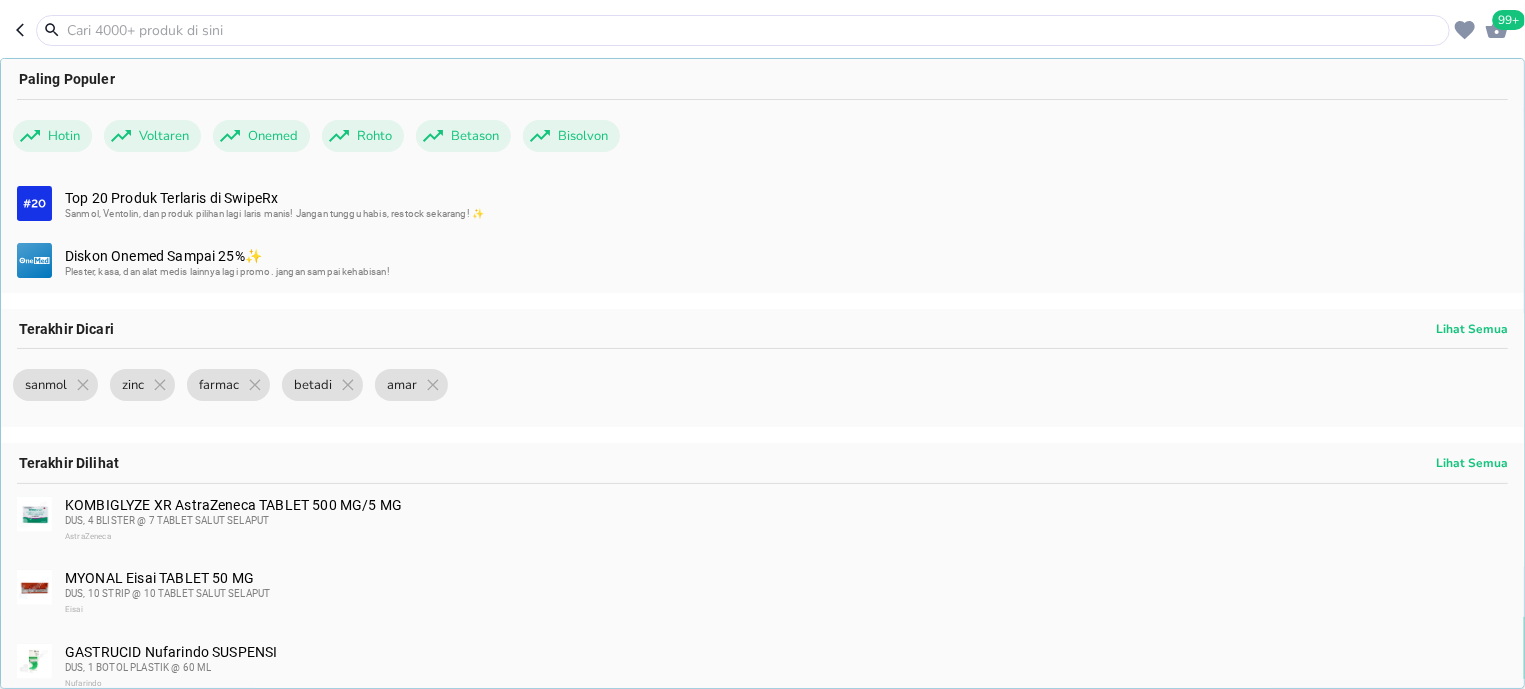 click at bounding box center (755, 30) 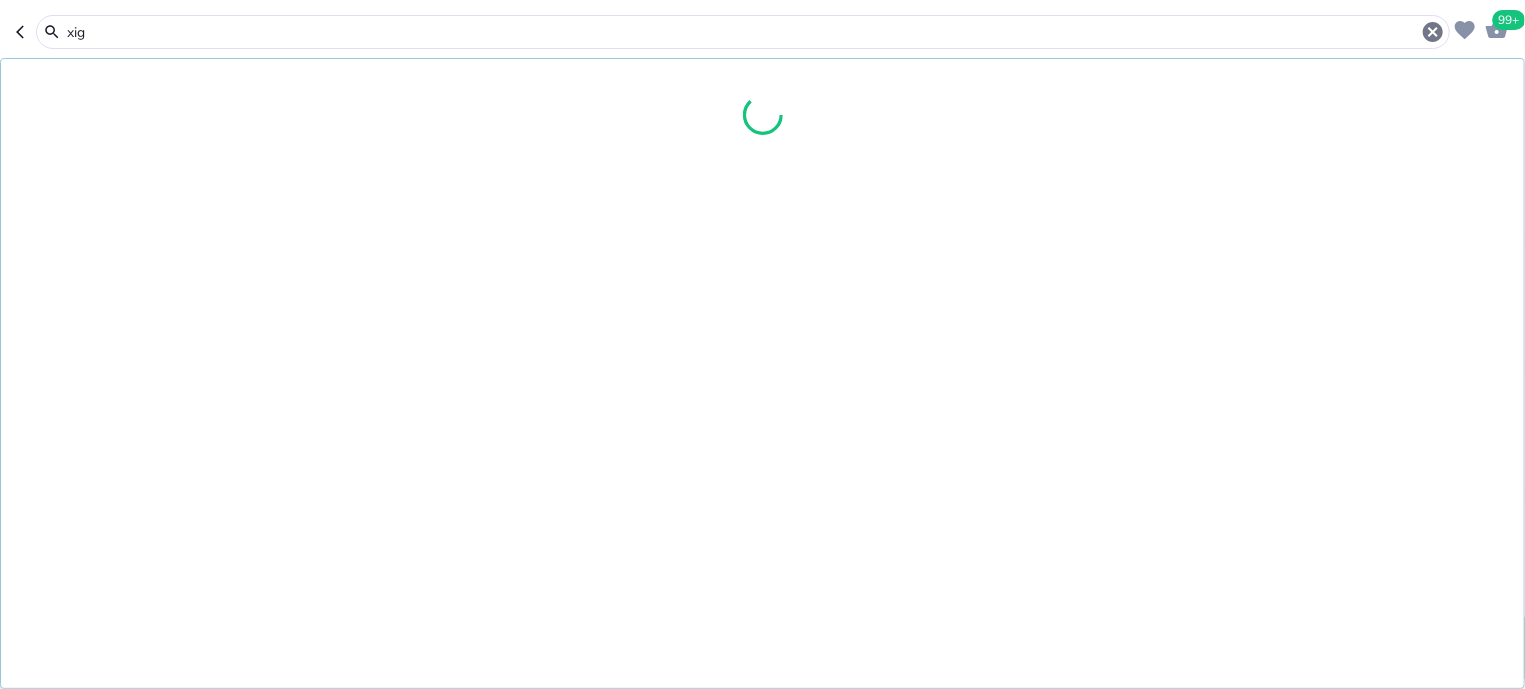 type on "xigd" 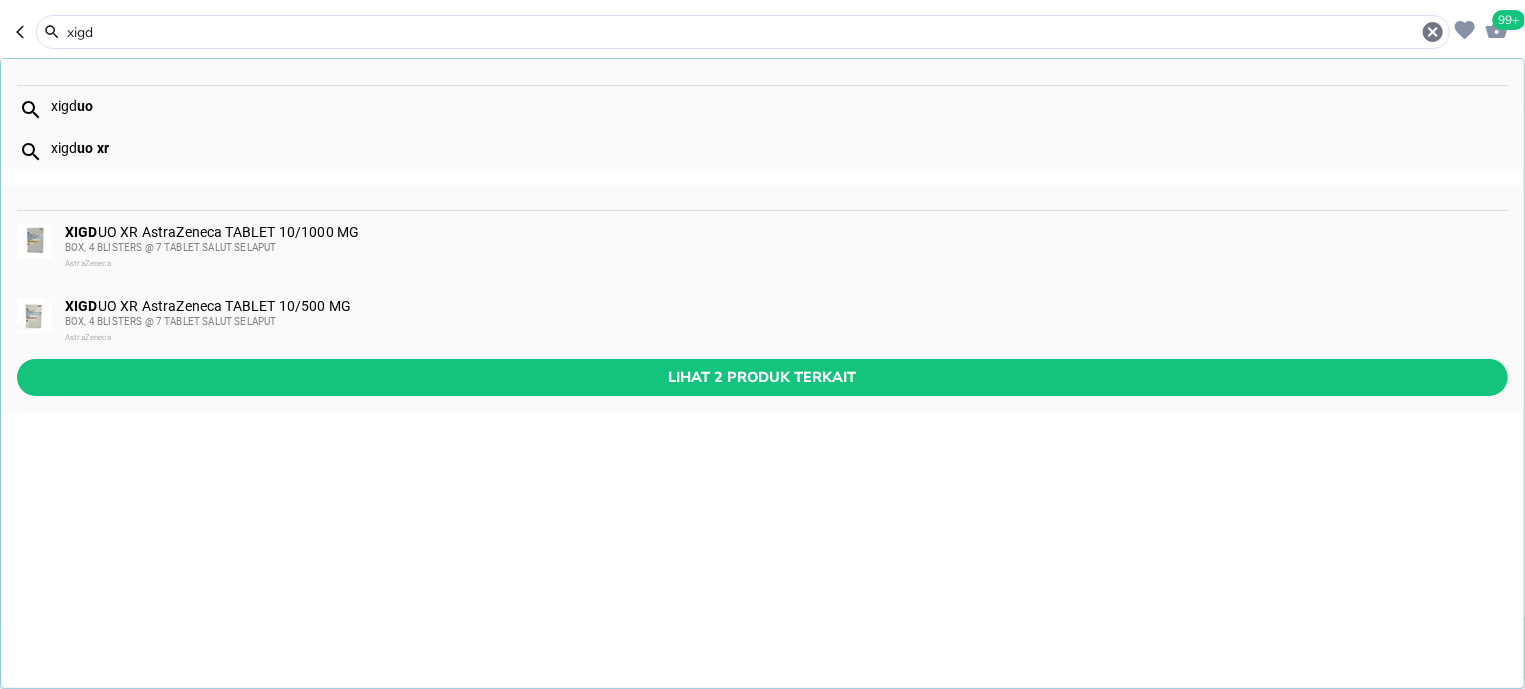 drag, startPoint x: 105, startPoint y: 34, endPoint x: 0, endPoint y: 42, distance: 105.30432 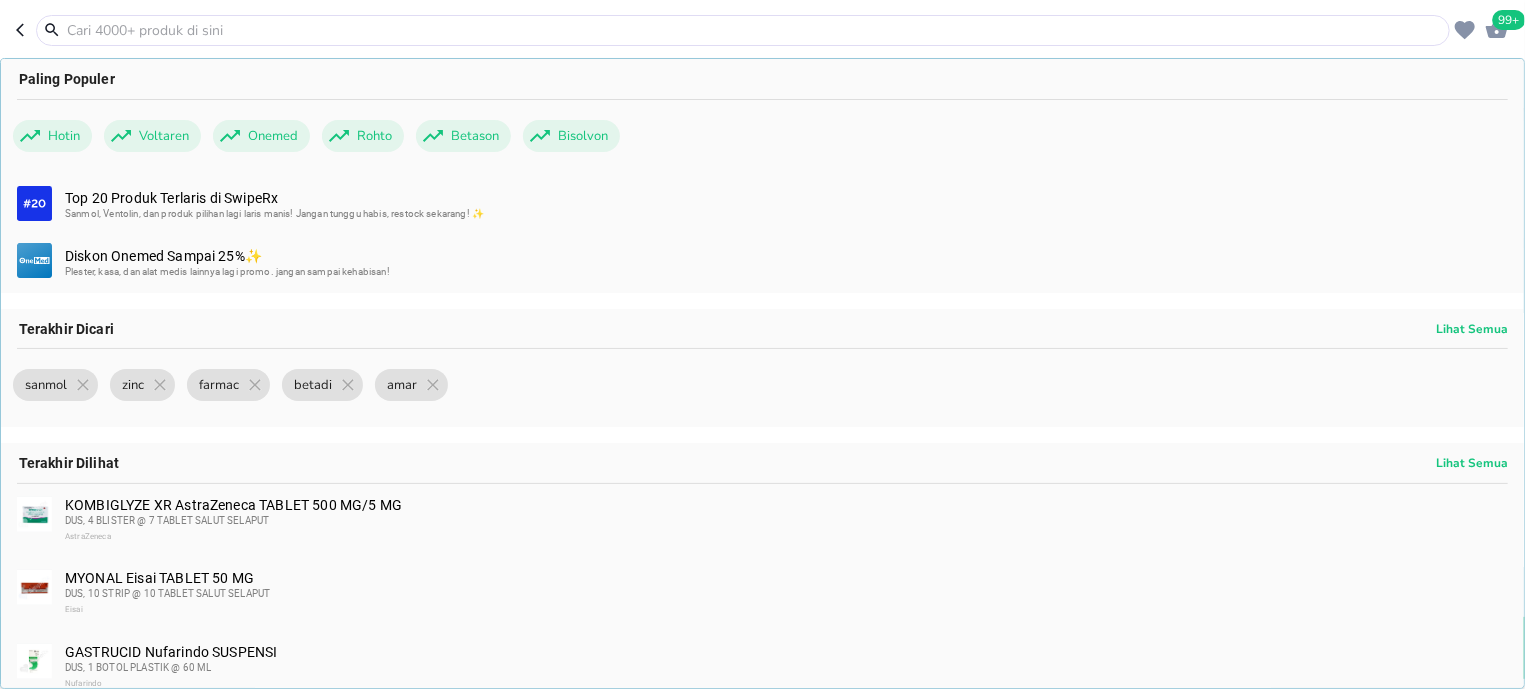 click on "99+" at bounding box center [1509, 20] 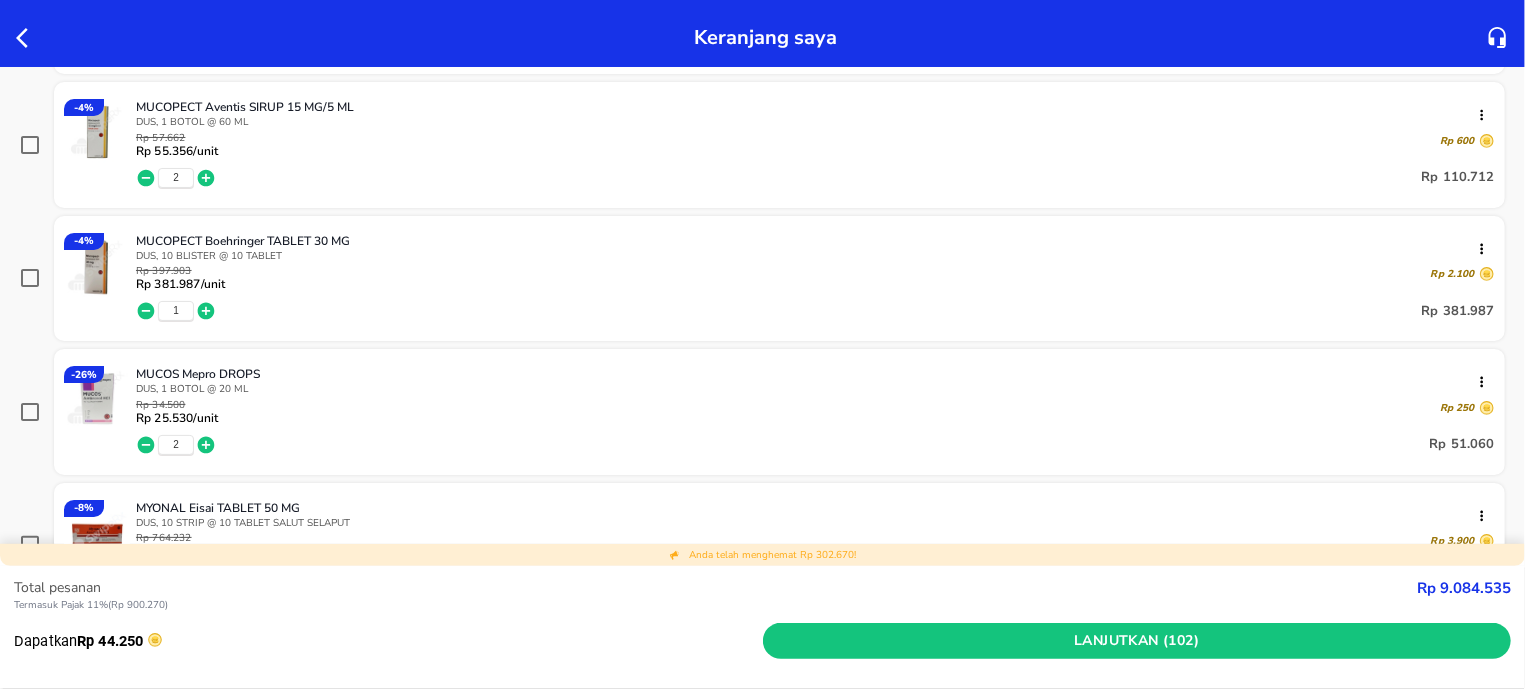 scroll, scrollTop: 3437, scrollLeft: 0, axis: vertical 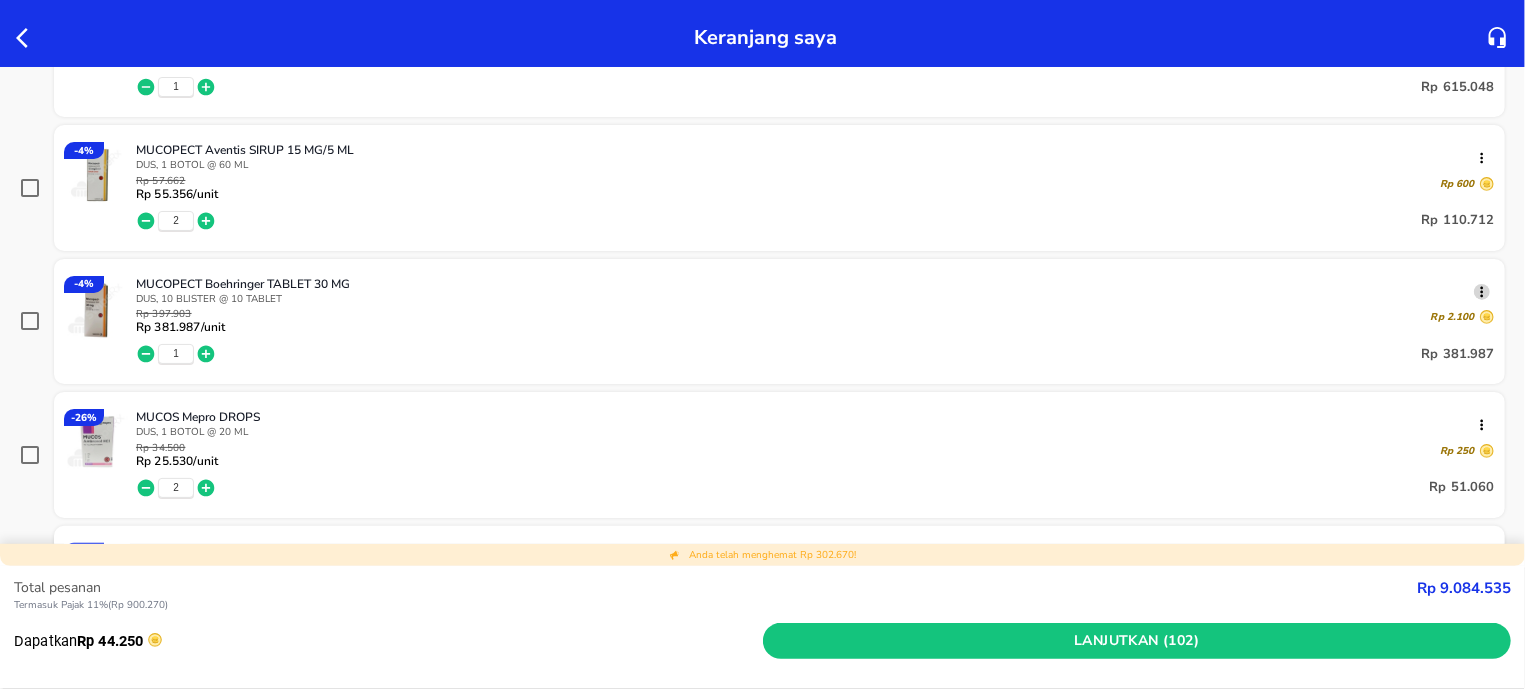 click 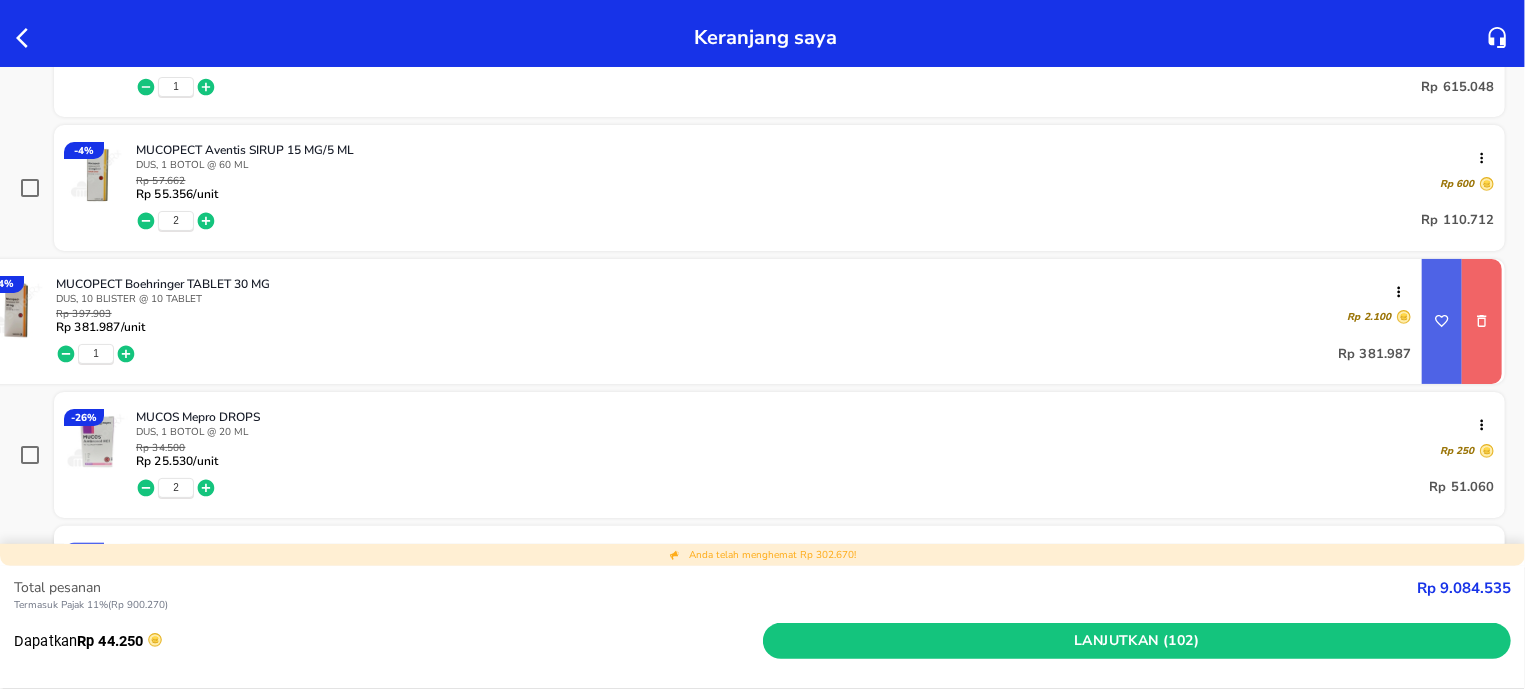 click 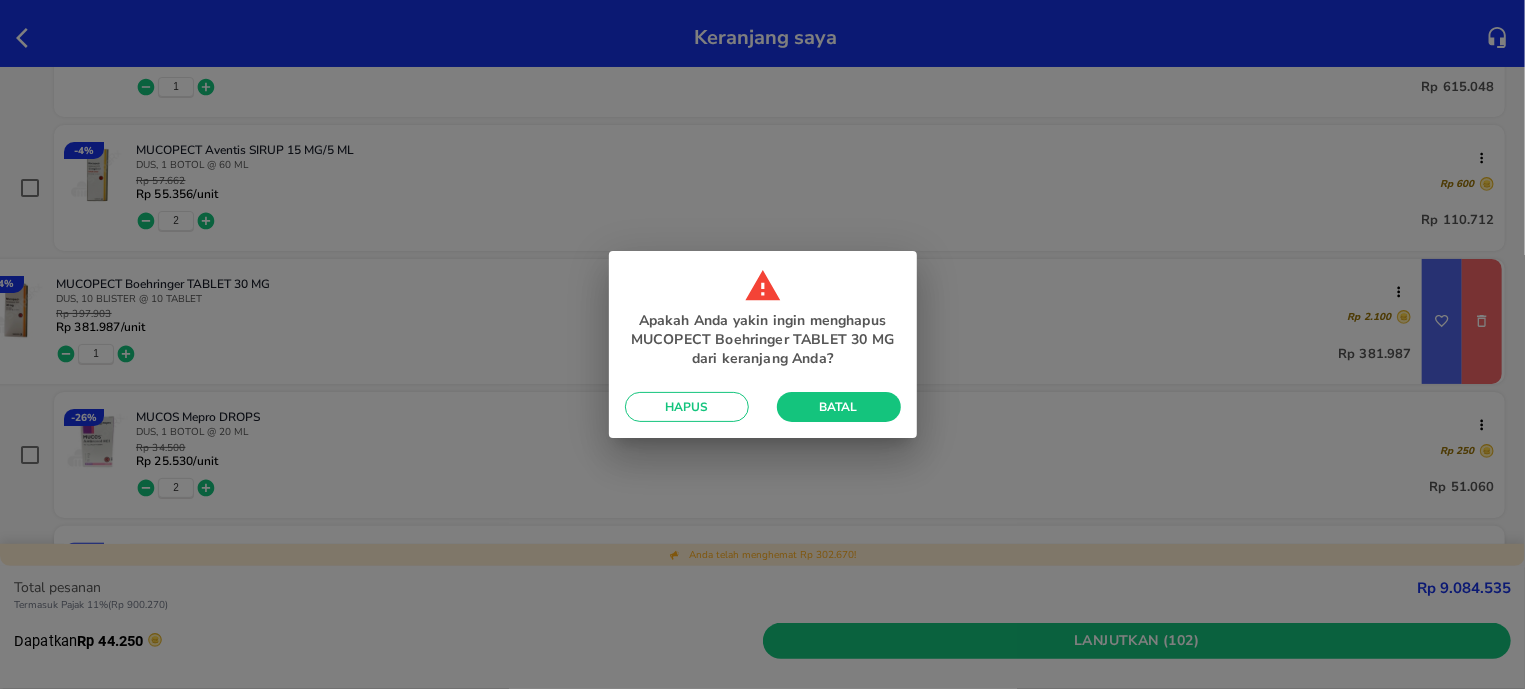 click on "Hapus" at bounding box center [687, 407] 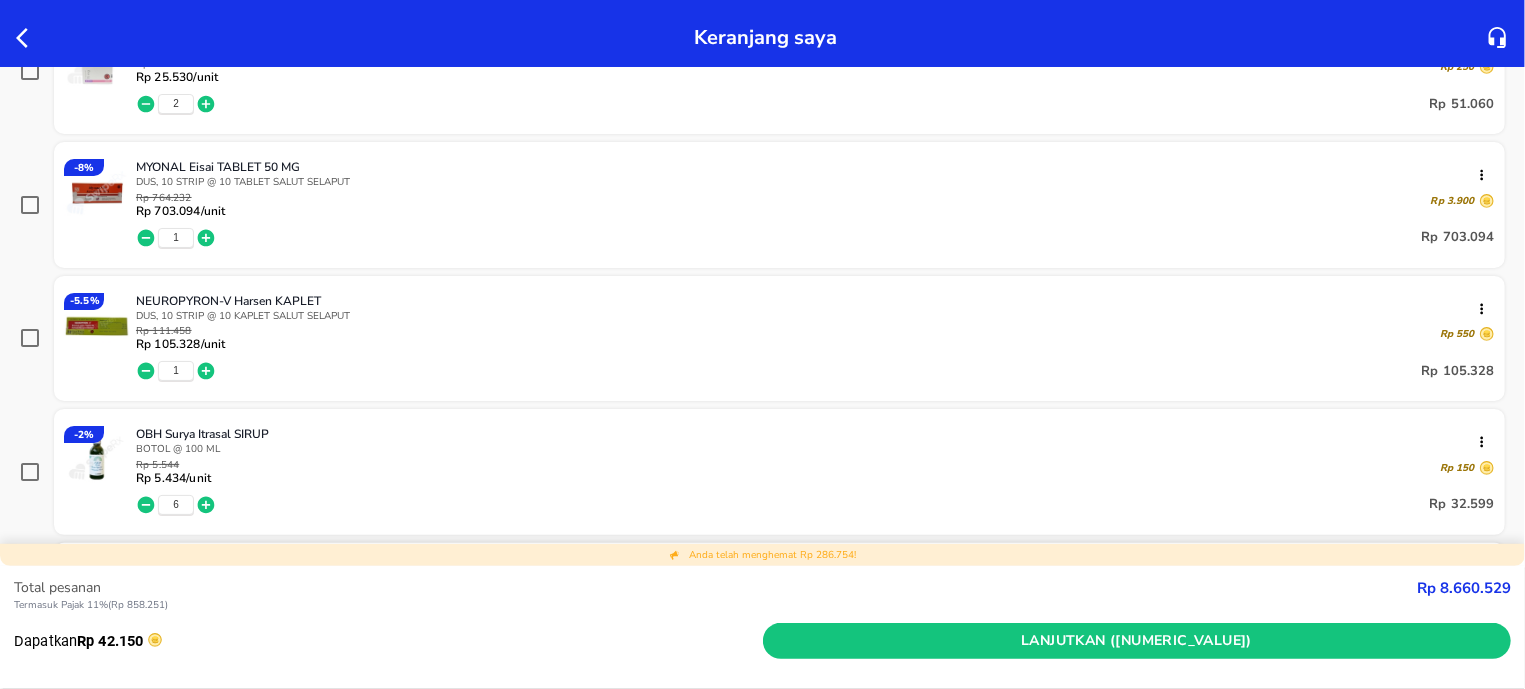 scroll, scrollTop: 3691, scrollLeft: 0, axis: vertical 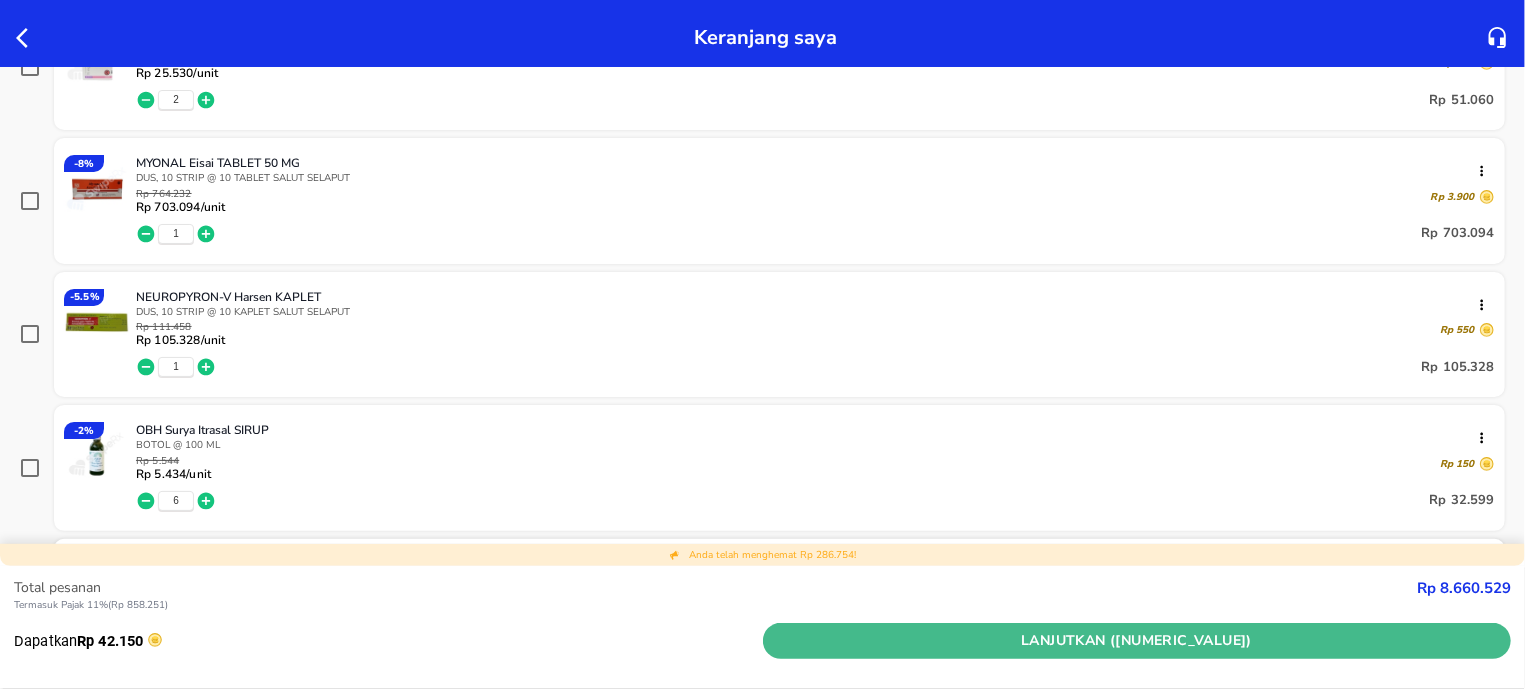 click on "Lanjutkan ([NUMERIC_VALUE])" at bounding box center [1137, 641] 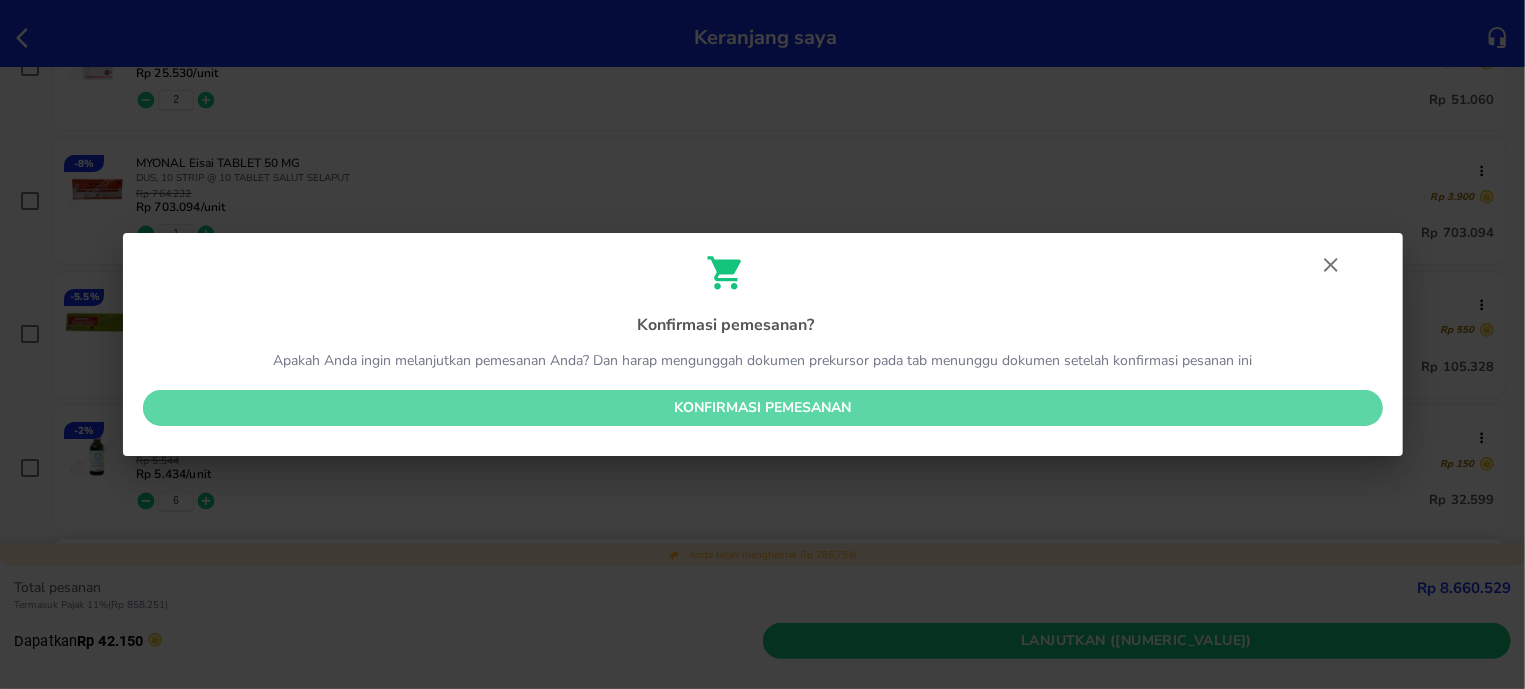 click on "Konfirmasi pemesanan" at bounding box center [763, 408] 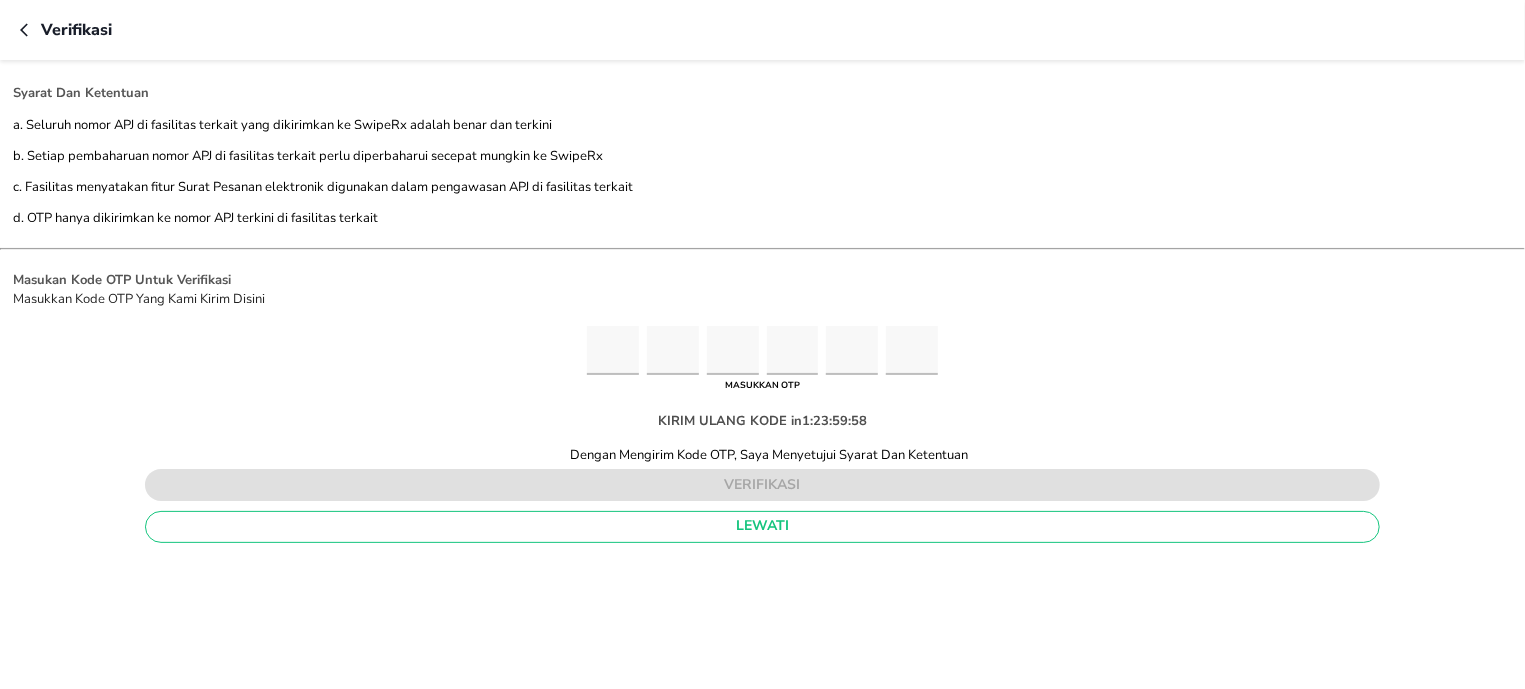 click at bounding box center (613, 350) 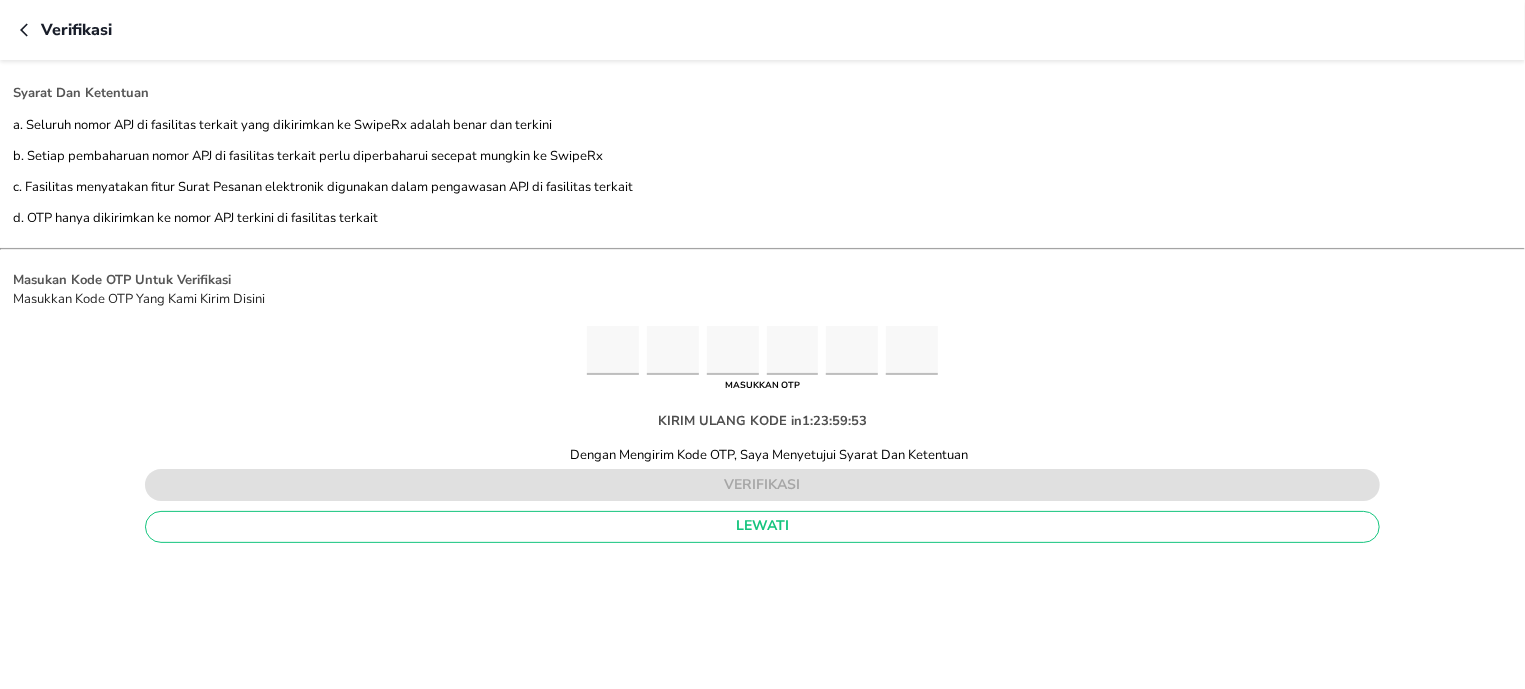 type on "2" 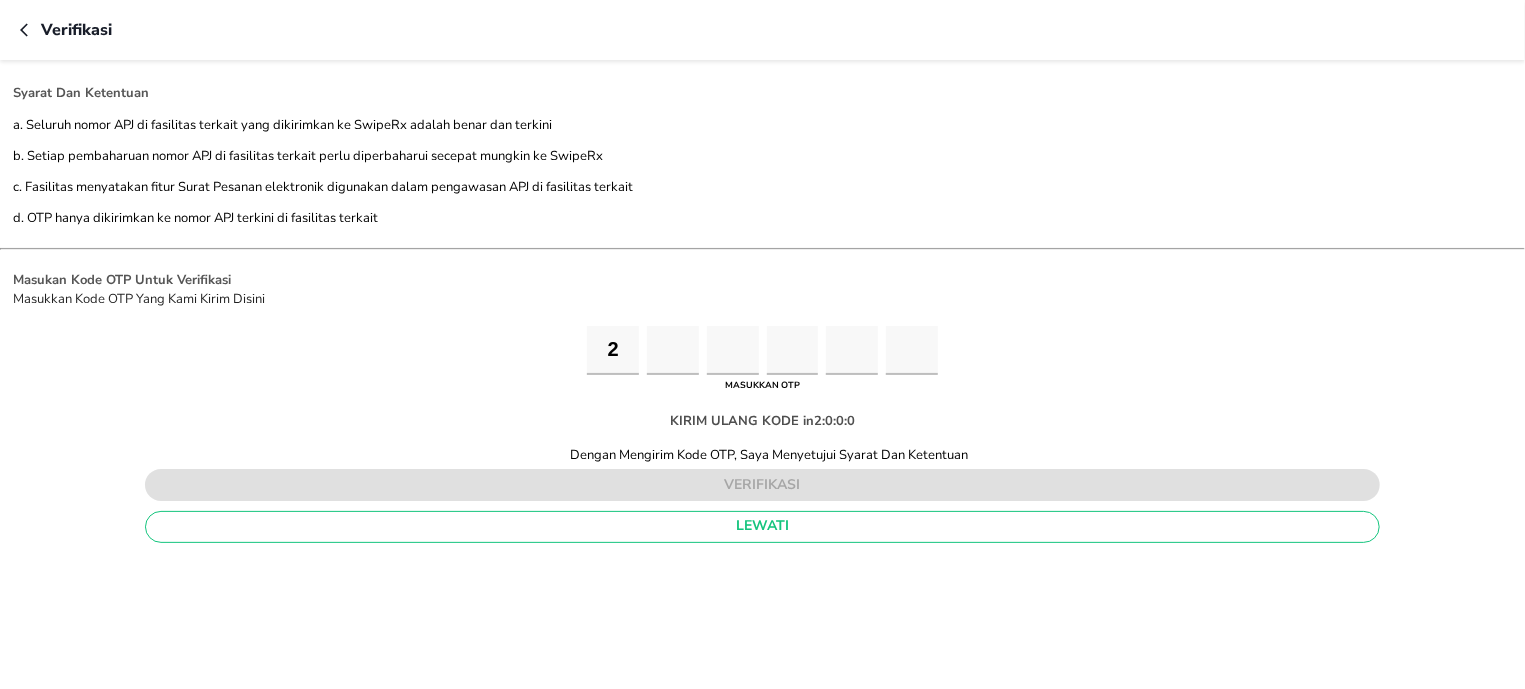 type on "4" 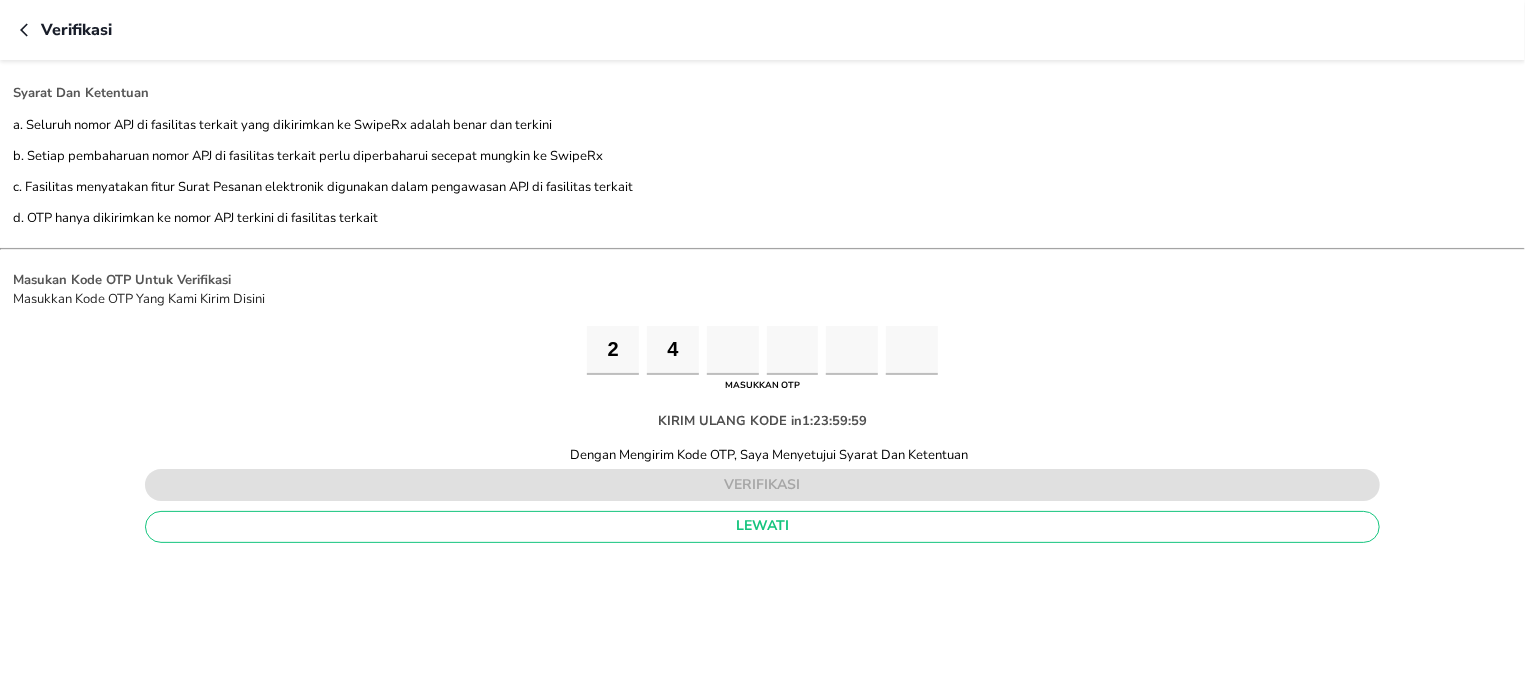 type on "0" 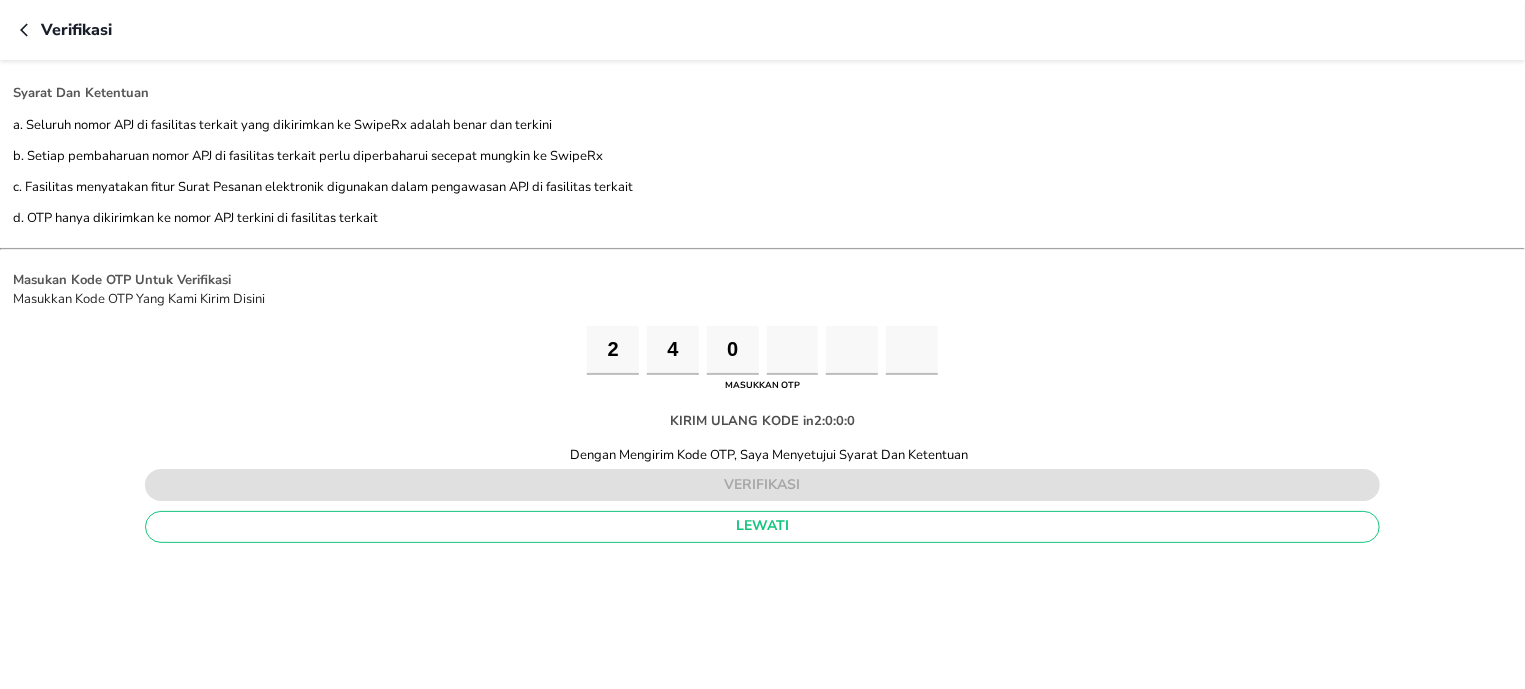 type on "7" 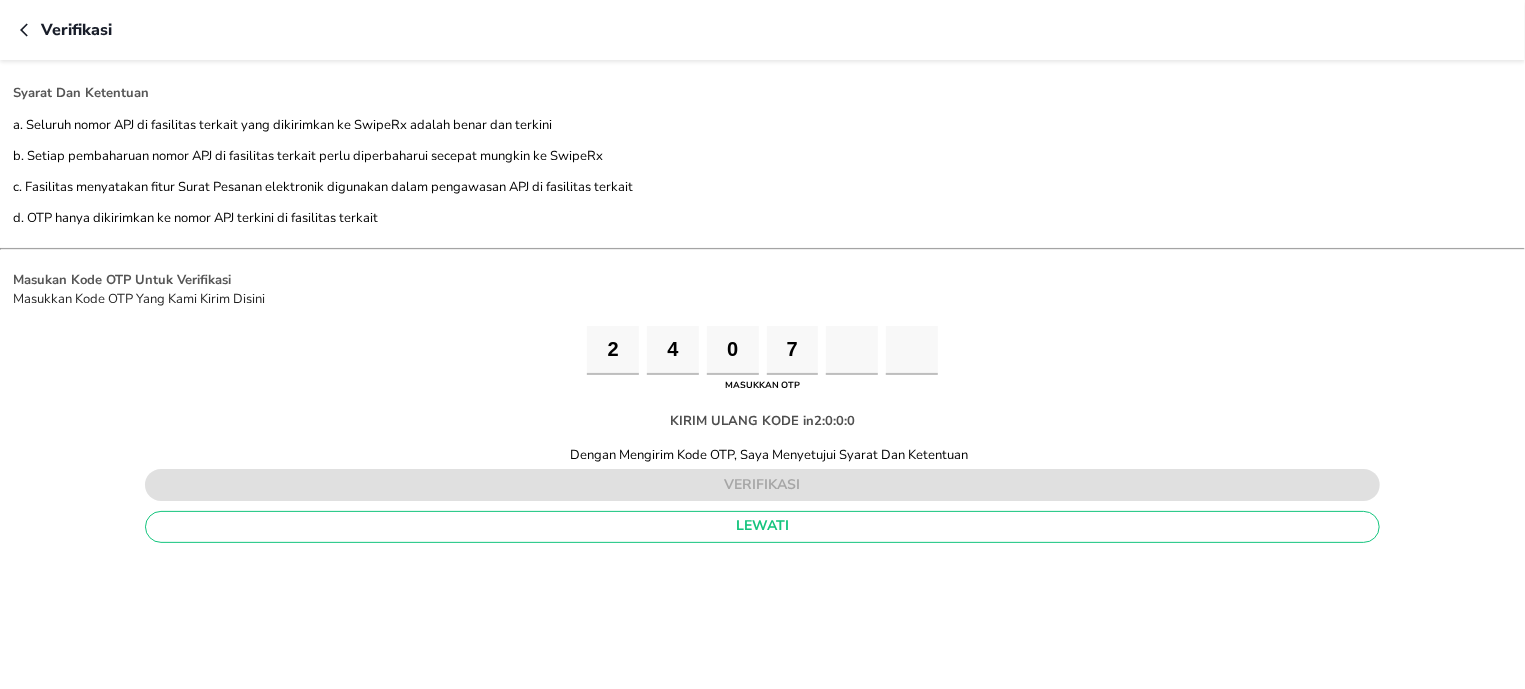 type on "8" 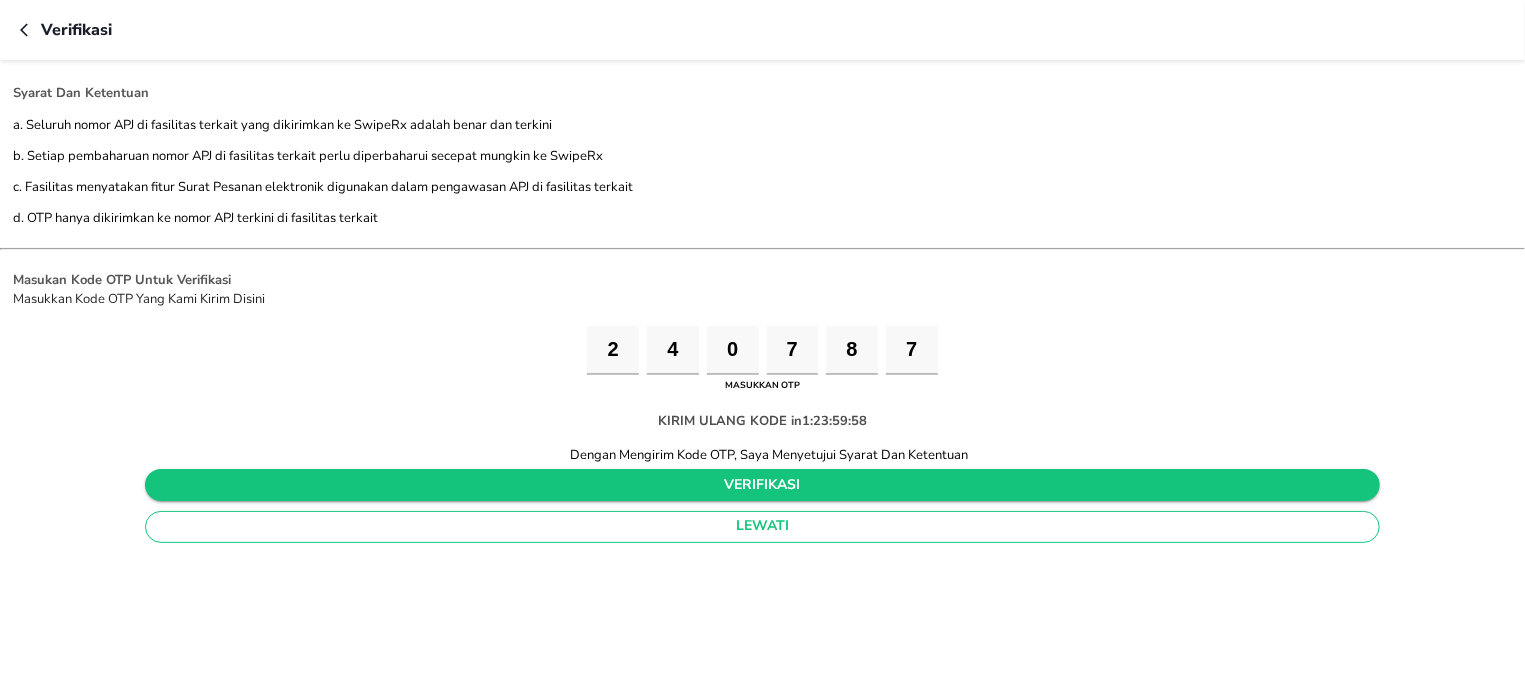 type on "7" 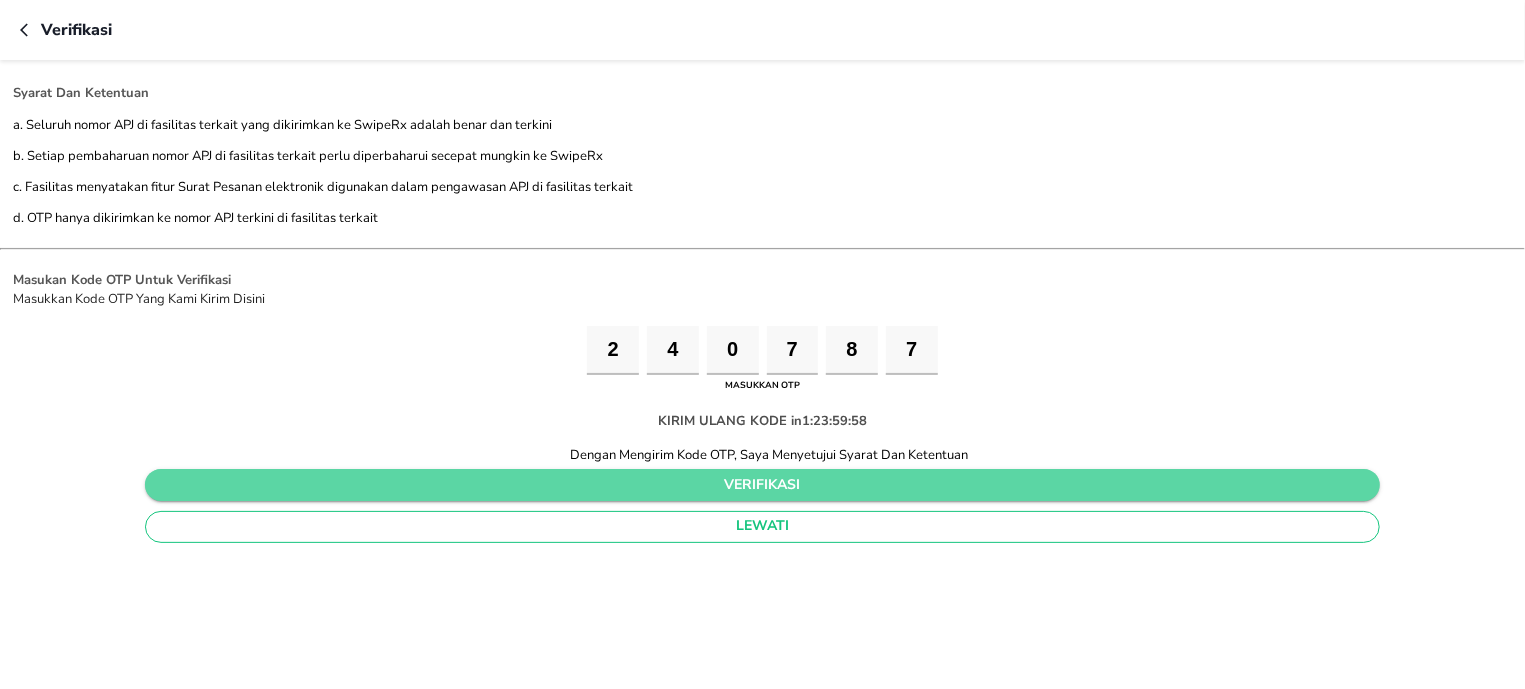 click on "verifikasi" at bounding box center (762, 485) 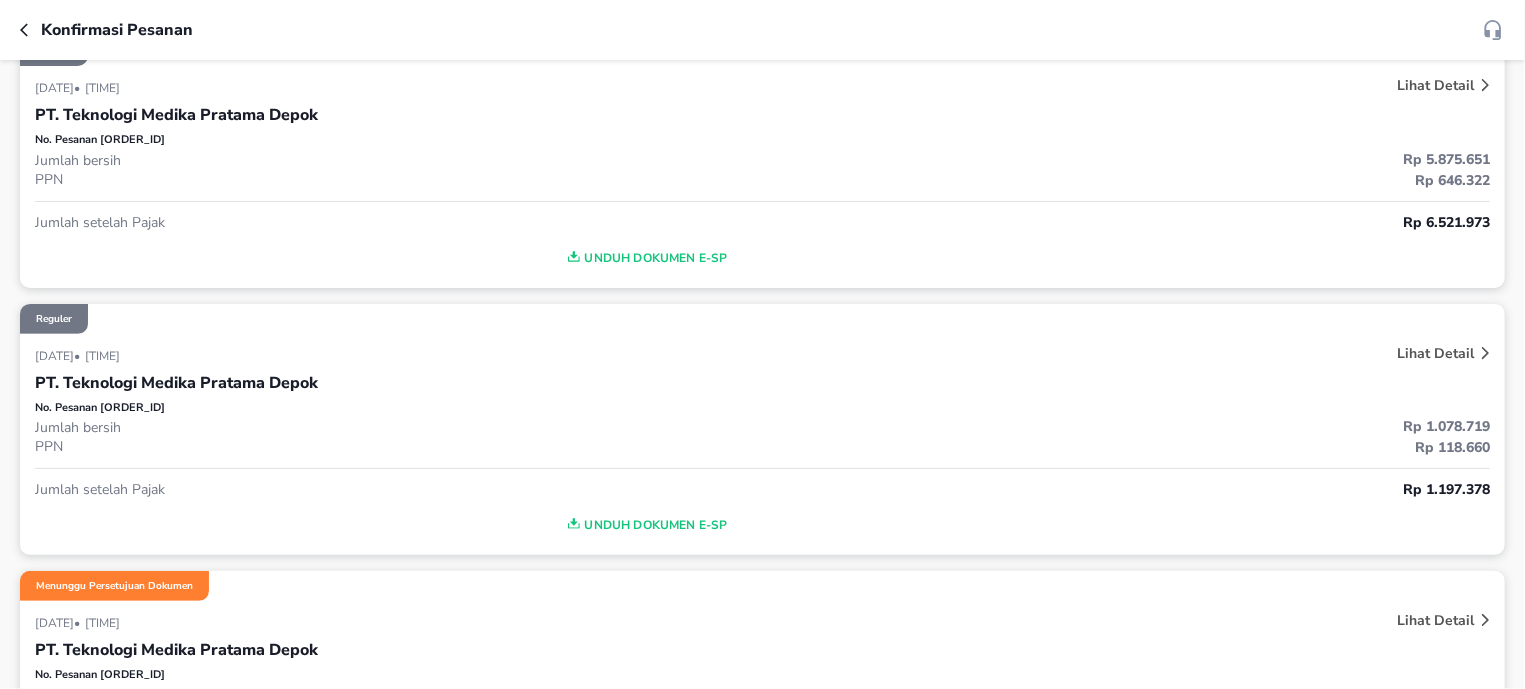 scroll, scrollTop: 0, scrollLeft: 0, axis: both 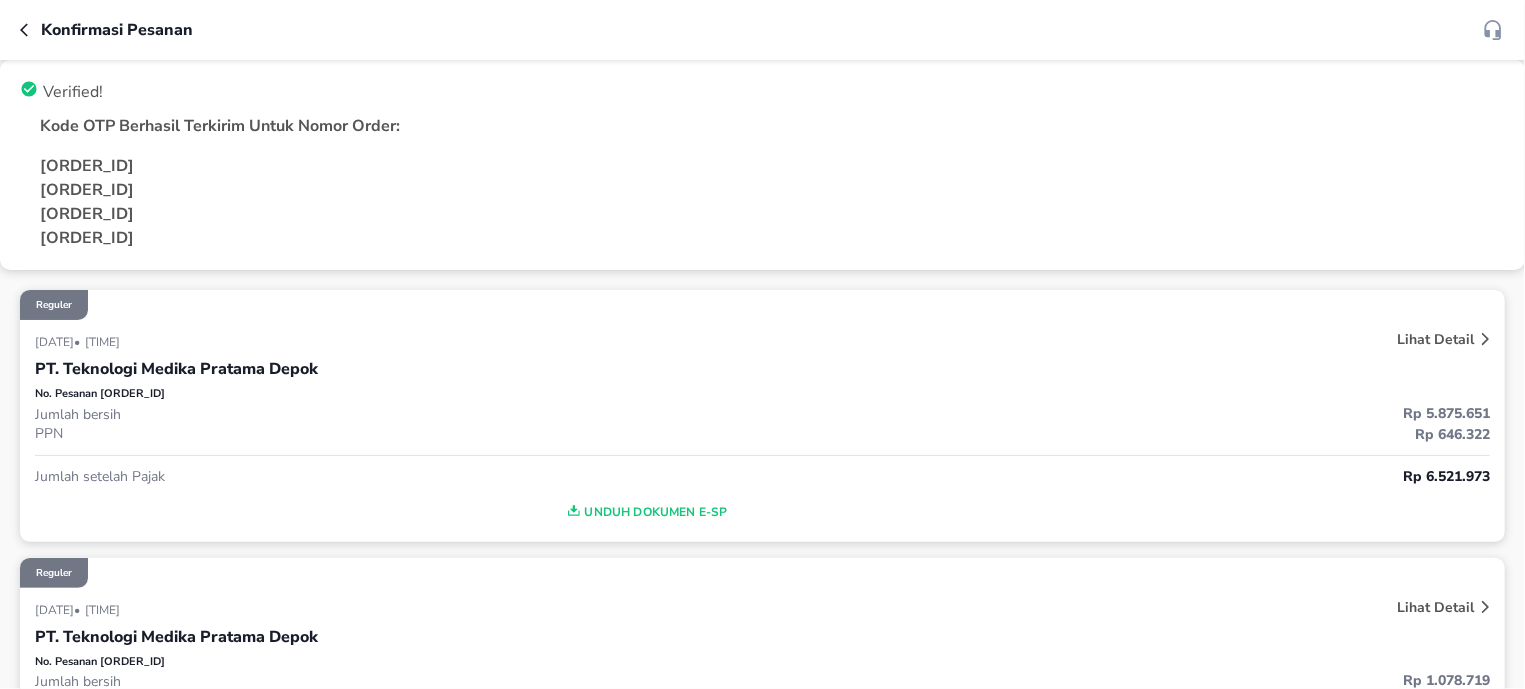 click on "No. Pesanan   [ORDER_ID]" at bounding box center (762, 394) 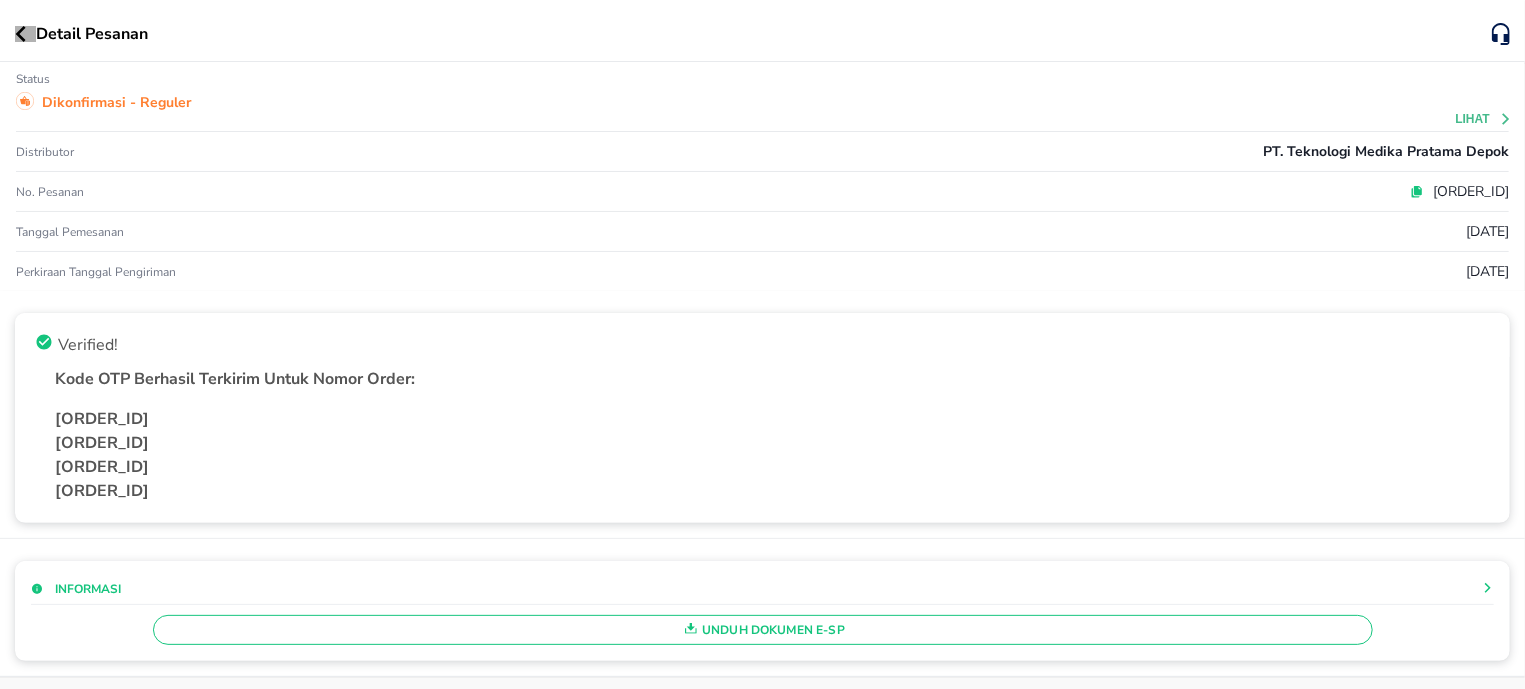 click 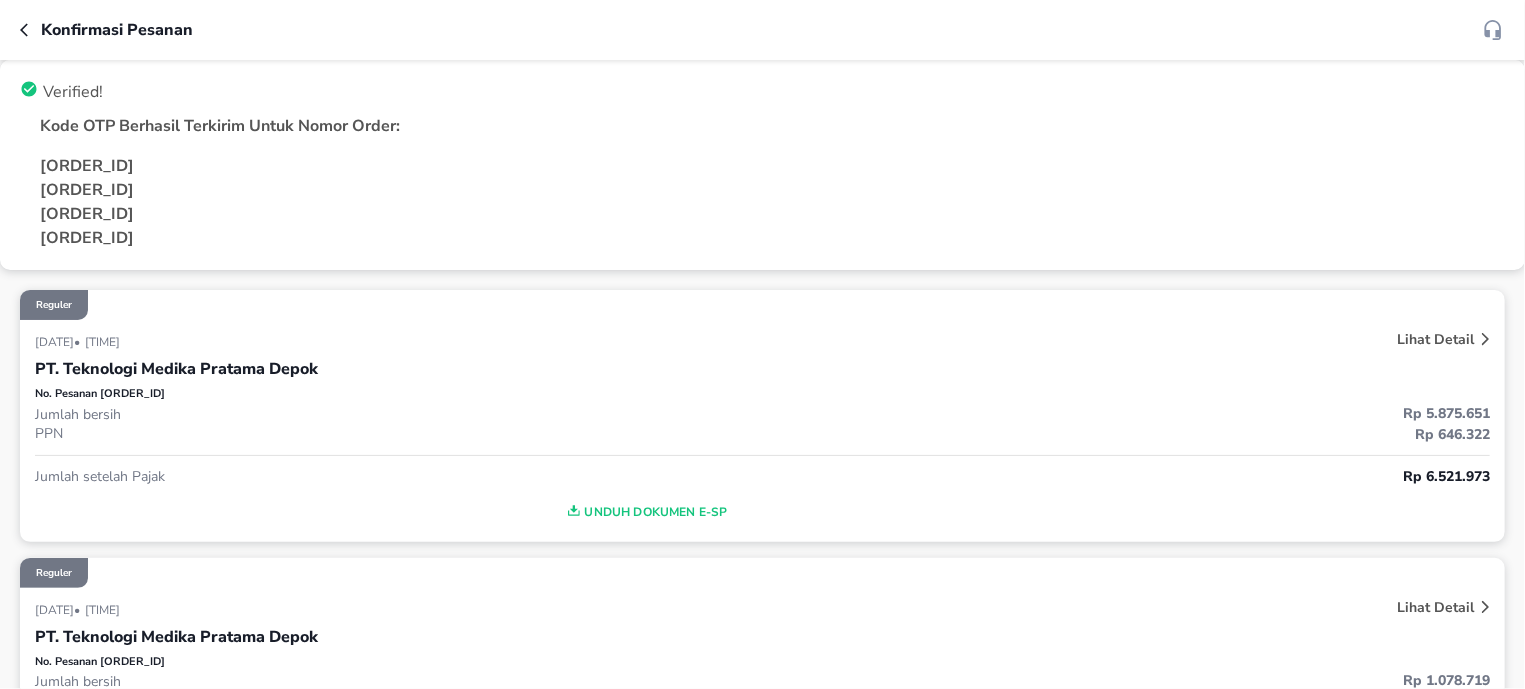 drag, startPoint x: 280, startPoint y: 238, endPoint x: 29, endPoint y: 155, distance: 264.36716 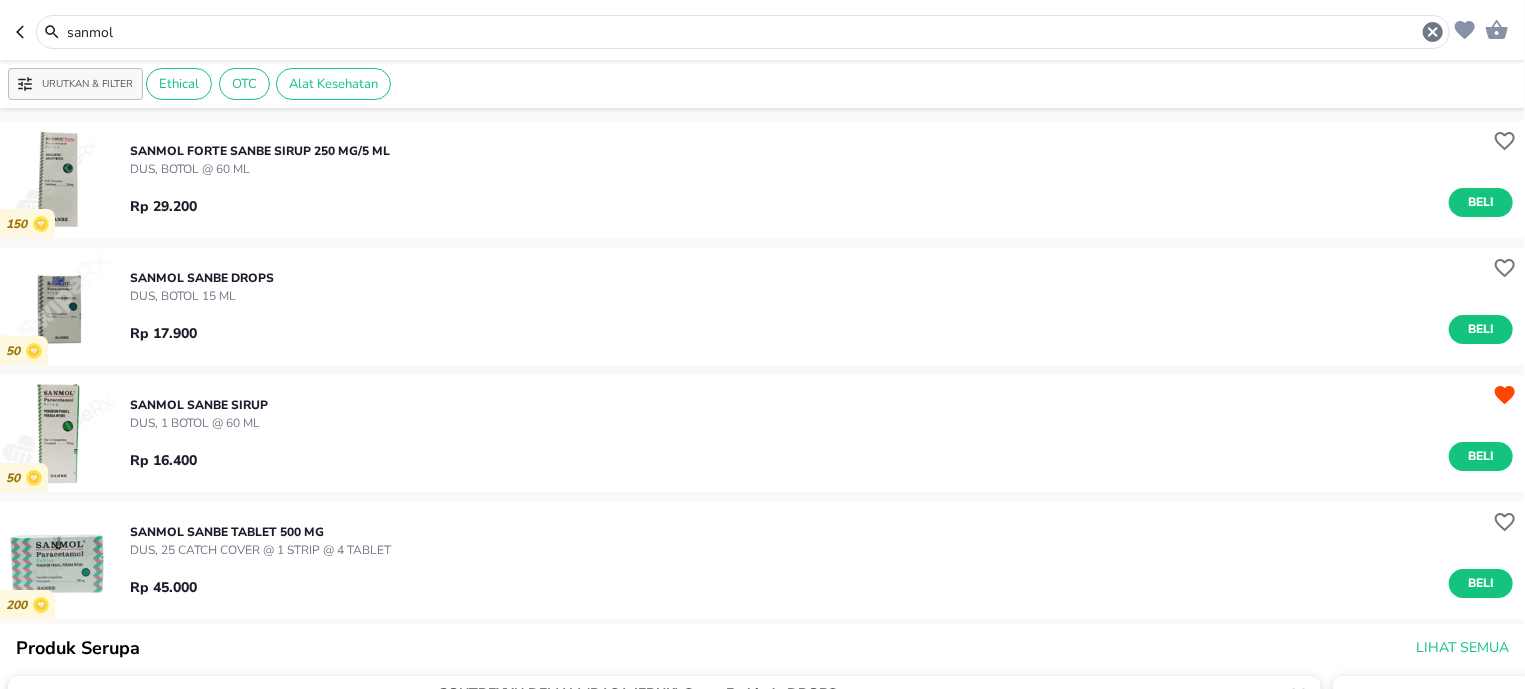 click 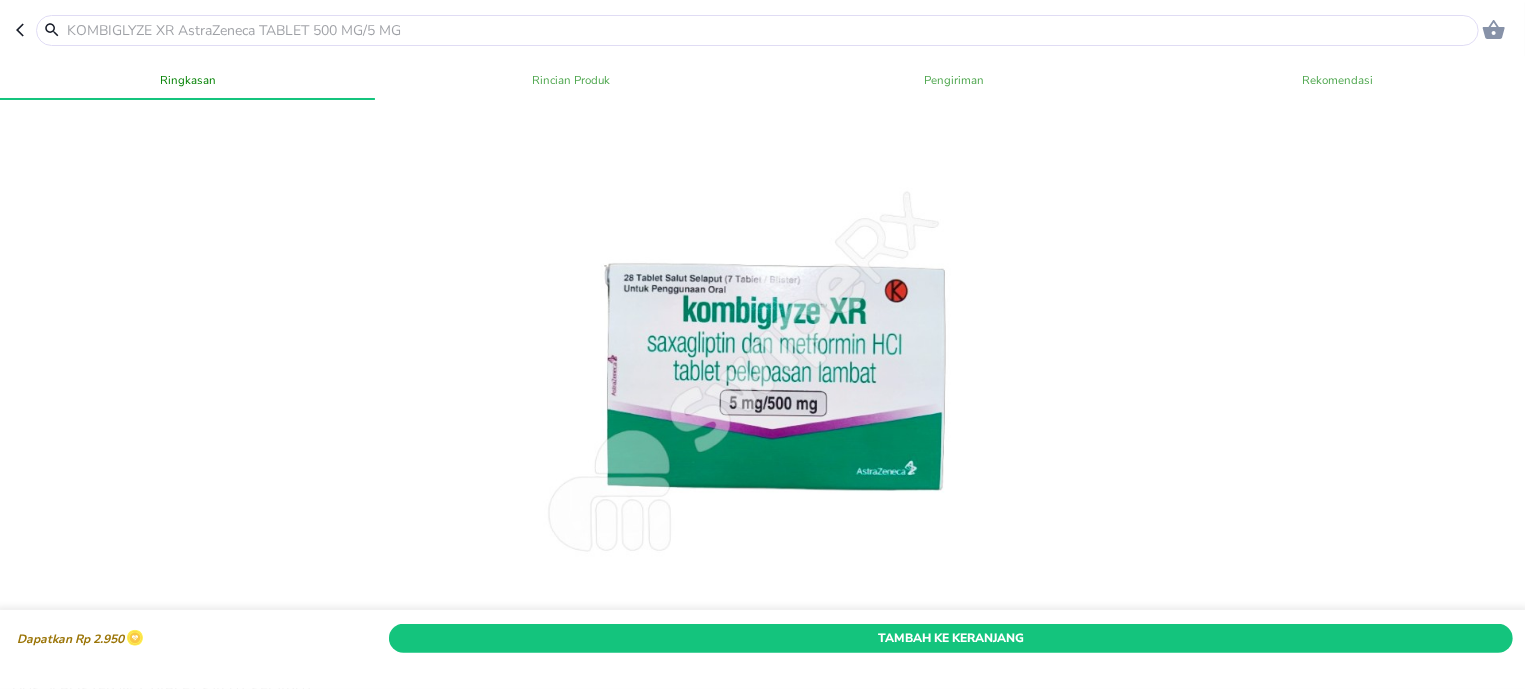 click 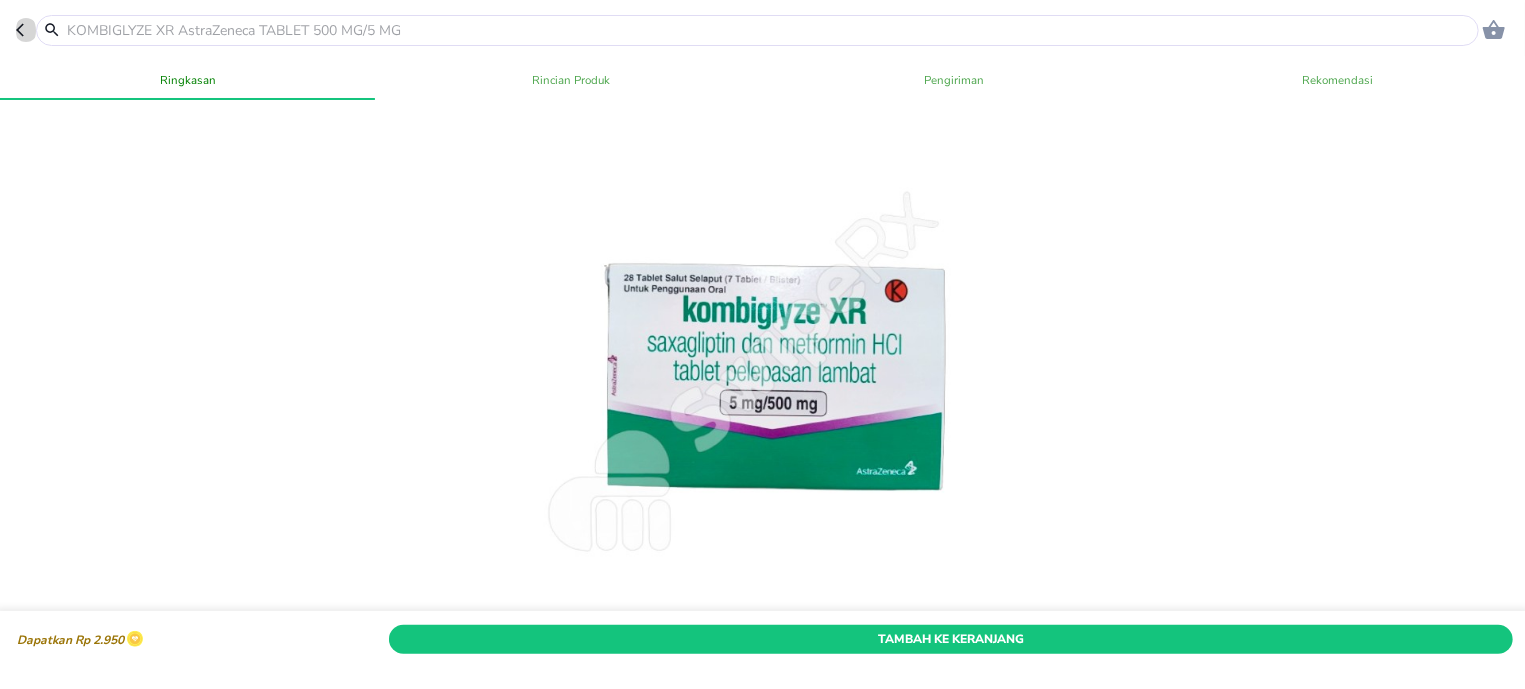 click 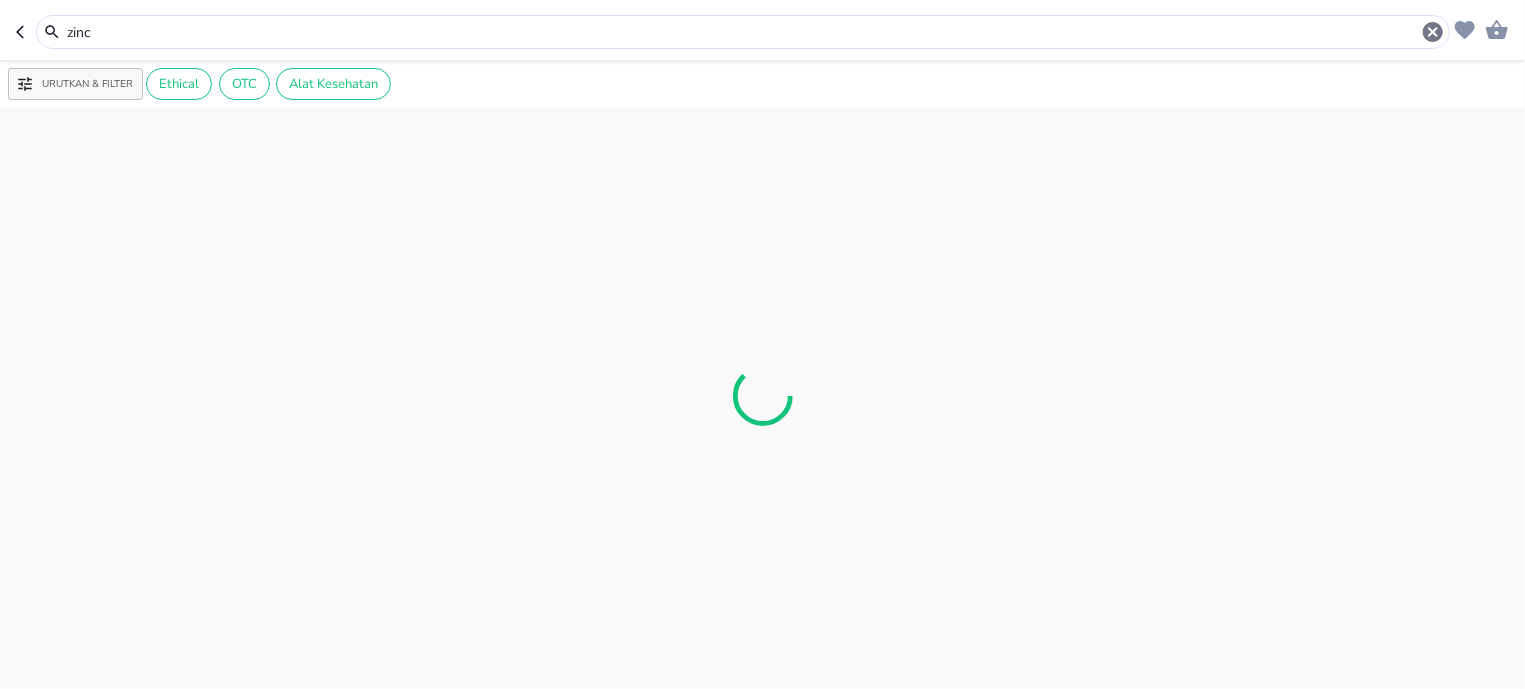 click 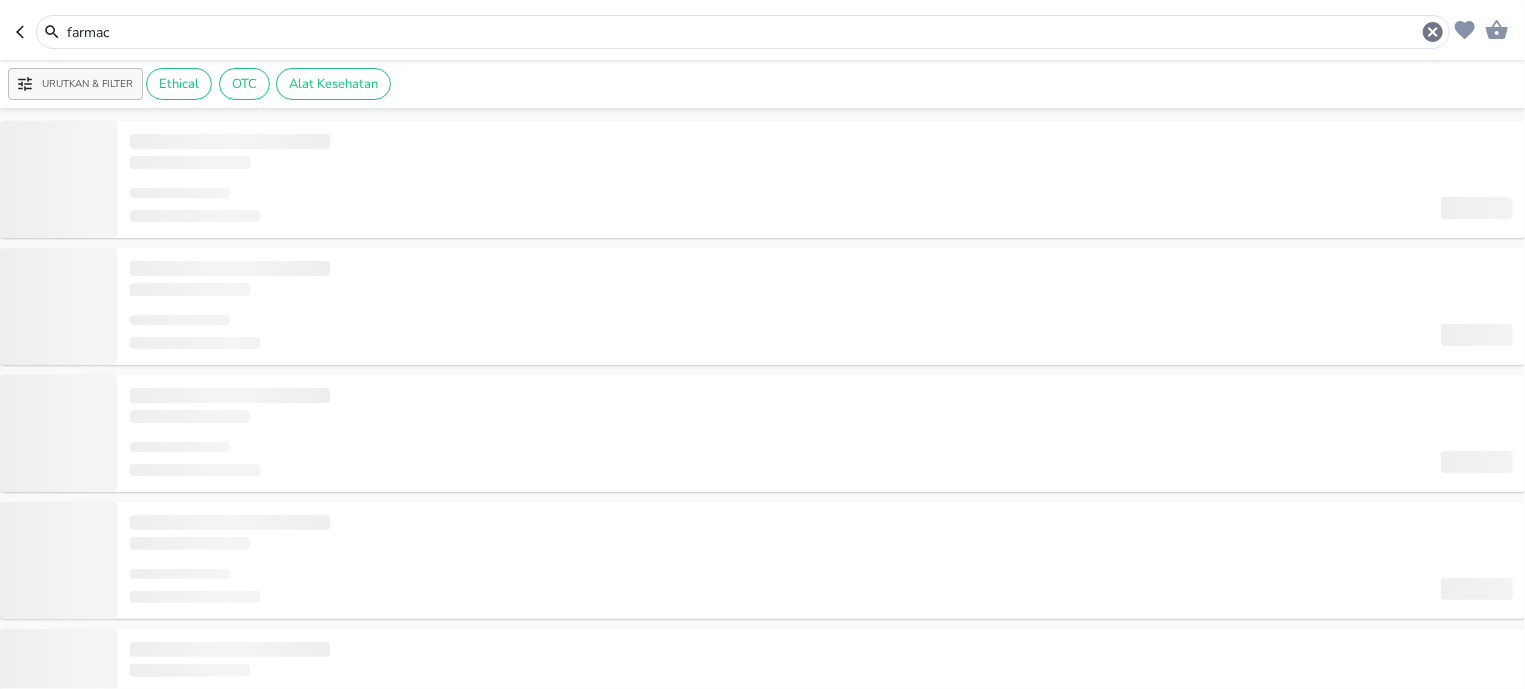 click 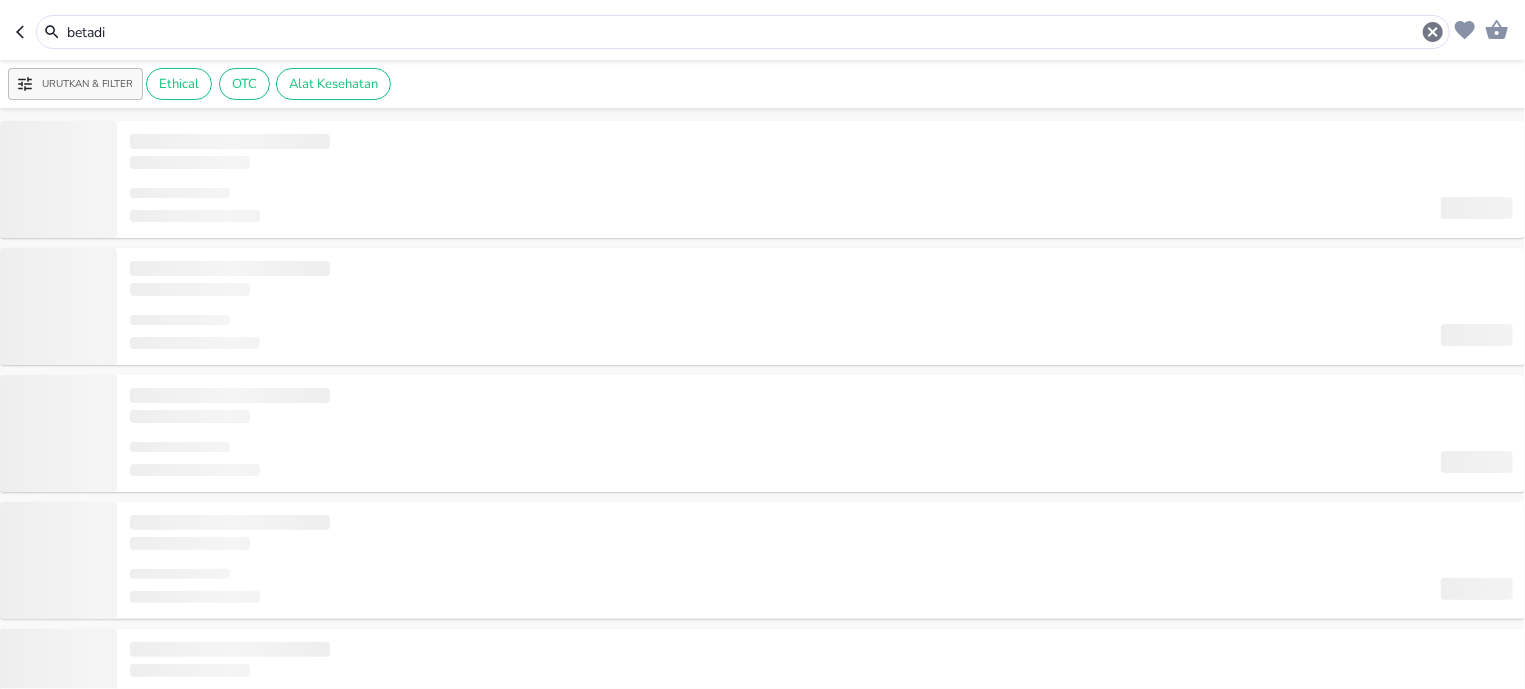 click 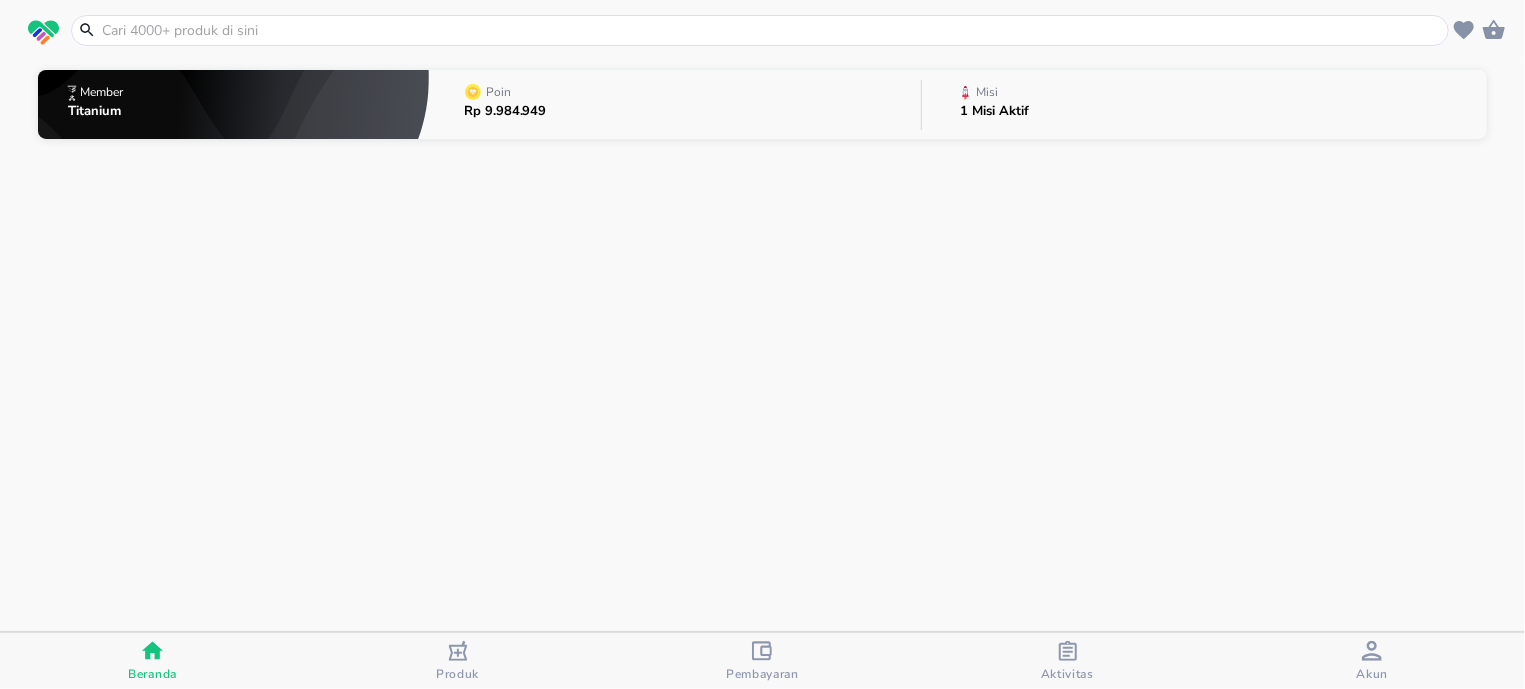 click at bounding box center [43, 33] 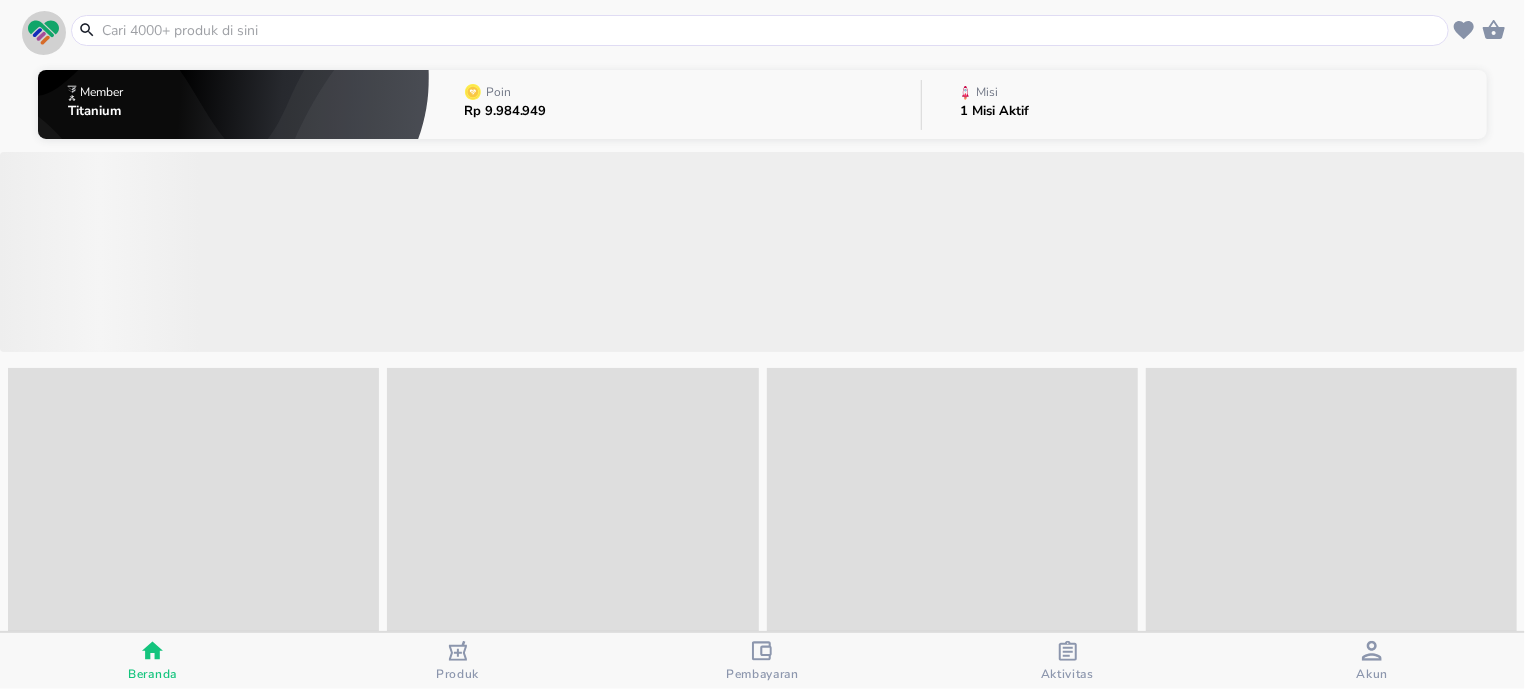 click at bounding box center [43, 33] 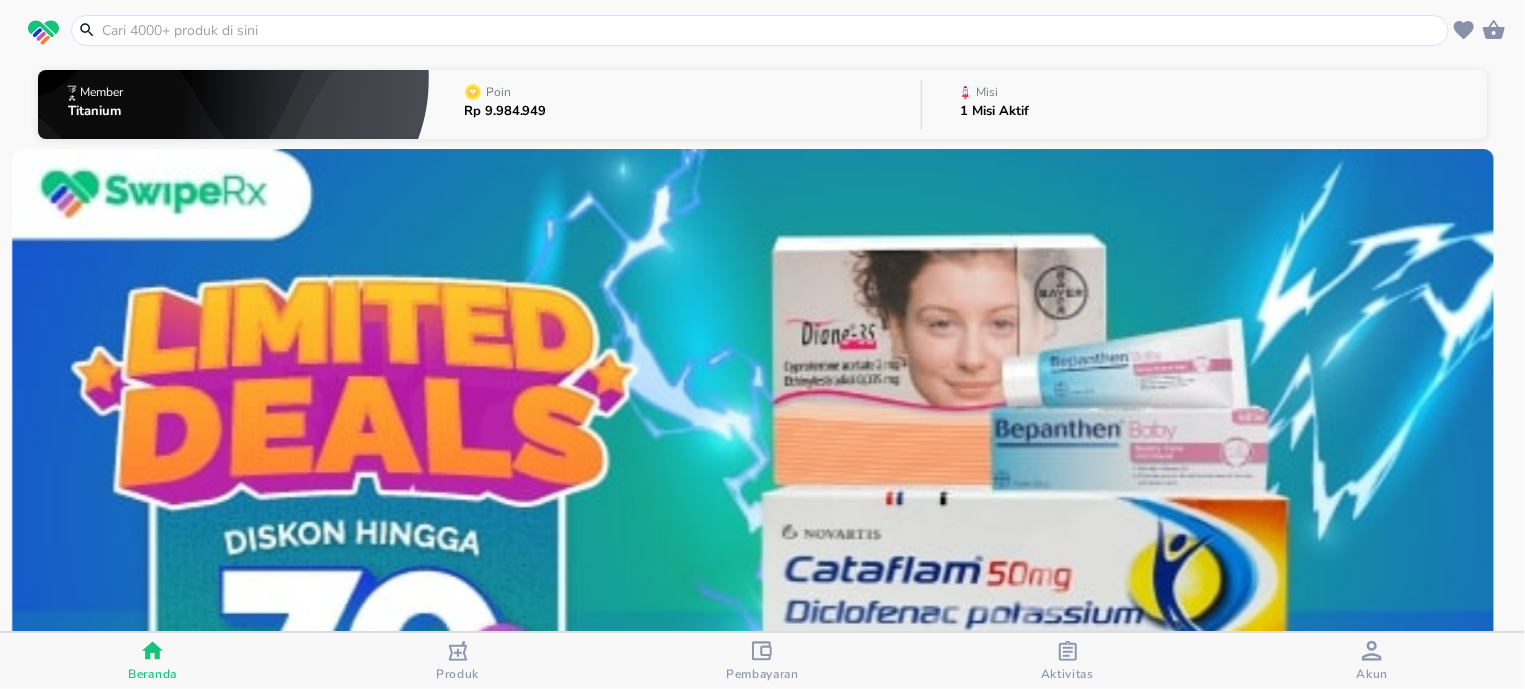 click 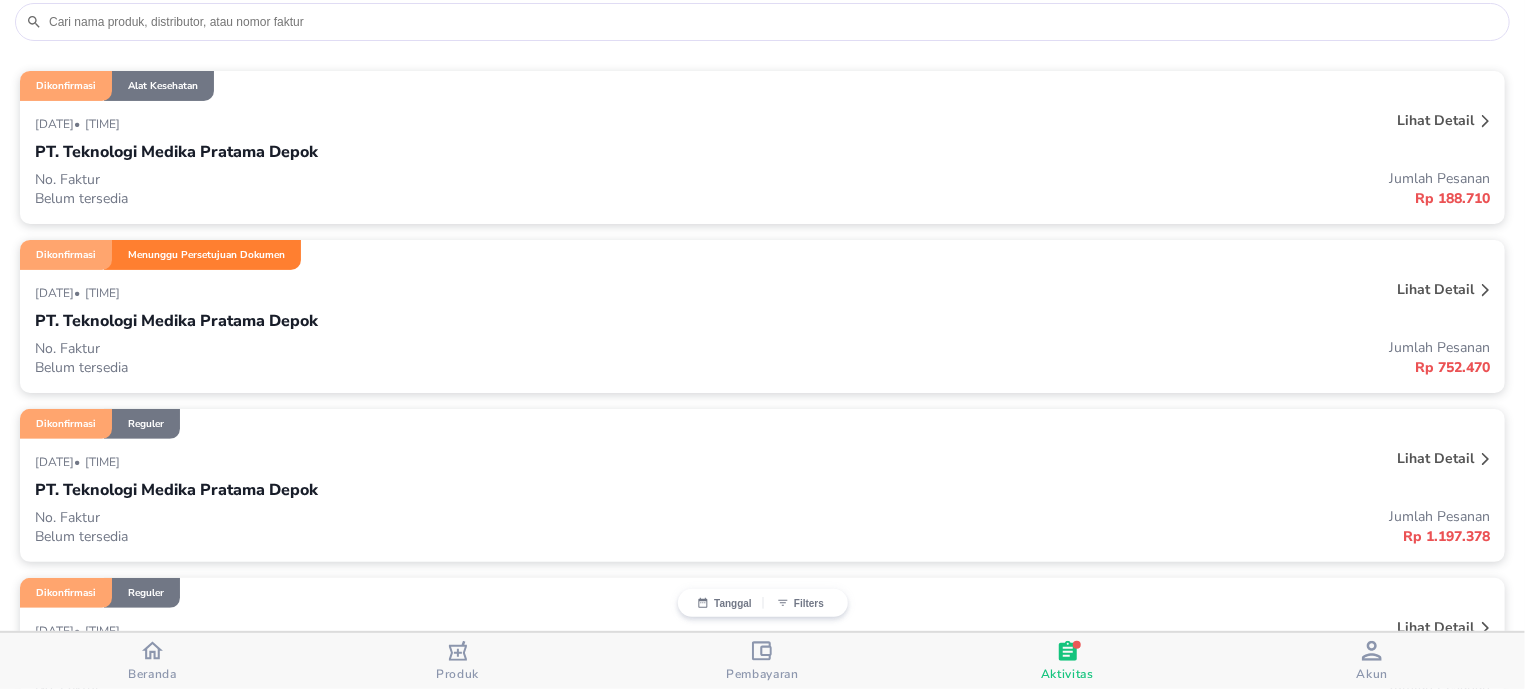 scroll, scrollTop: 381, scrollLeft: 0, axis: vertical 